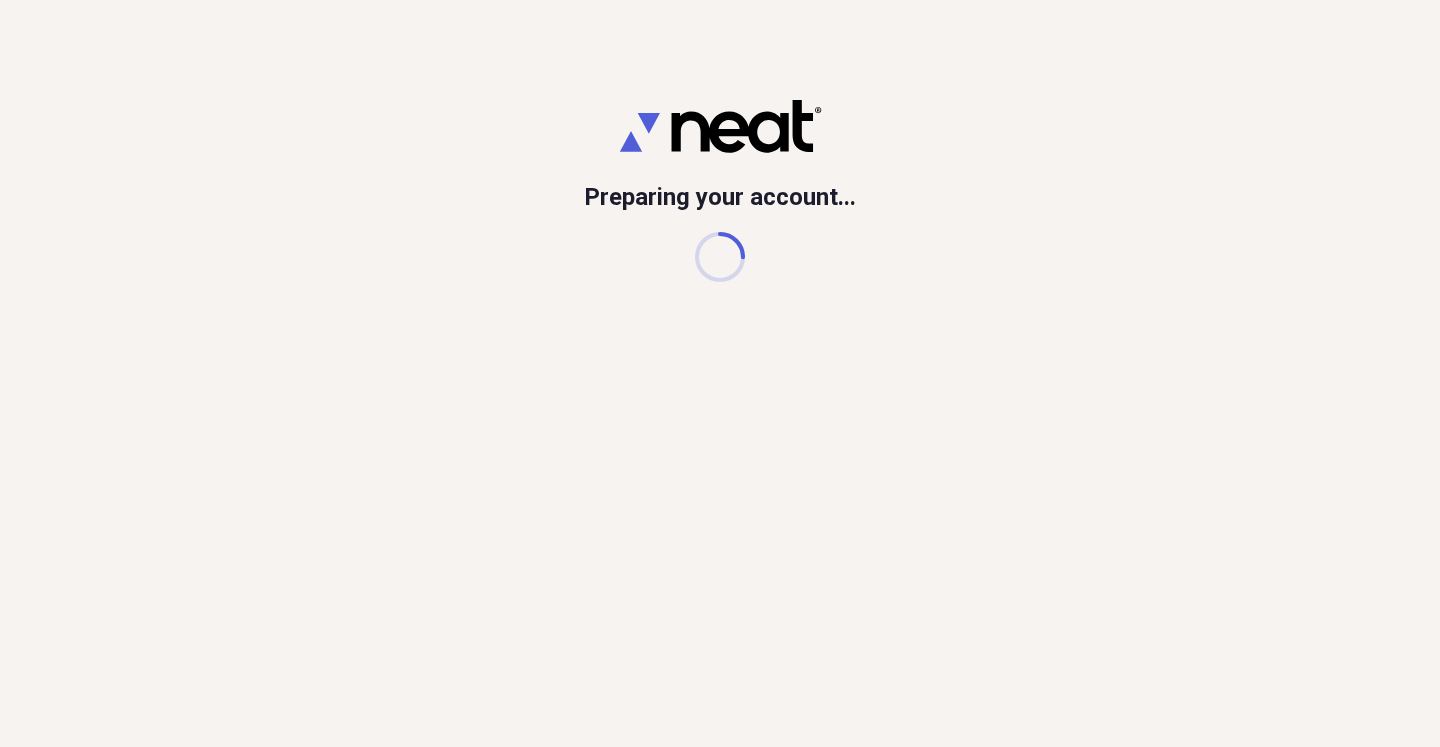 scroll, scrollTop: 0, scrollLeft: 0, axis: both 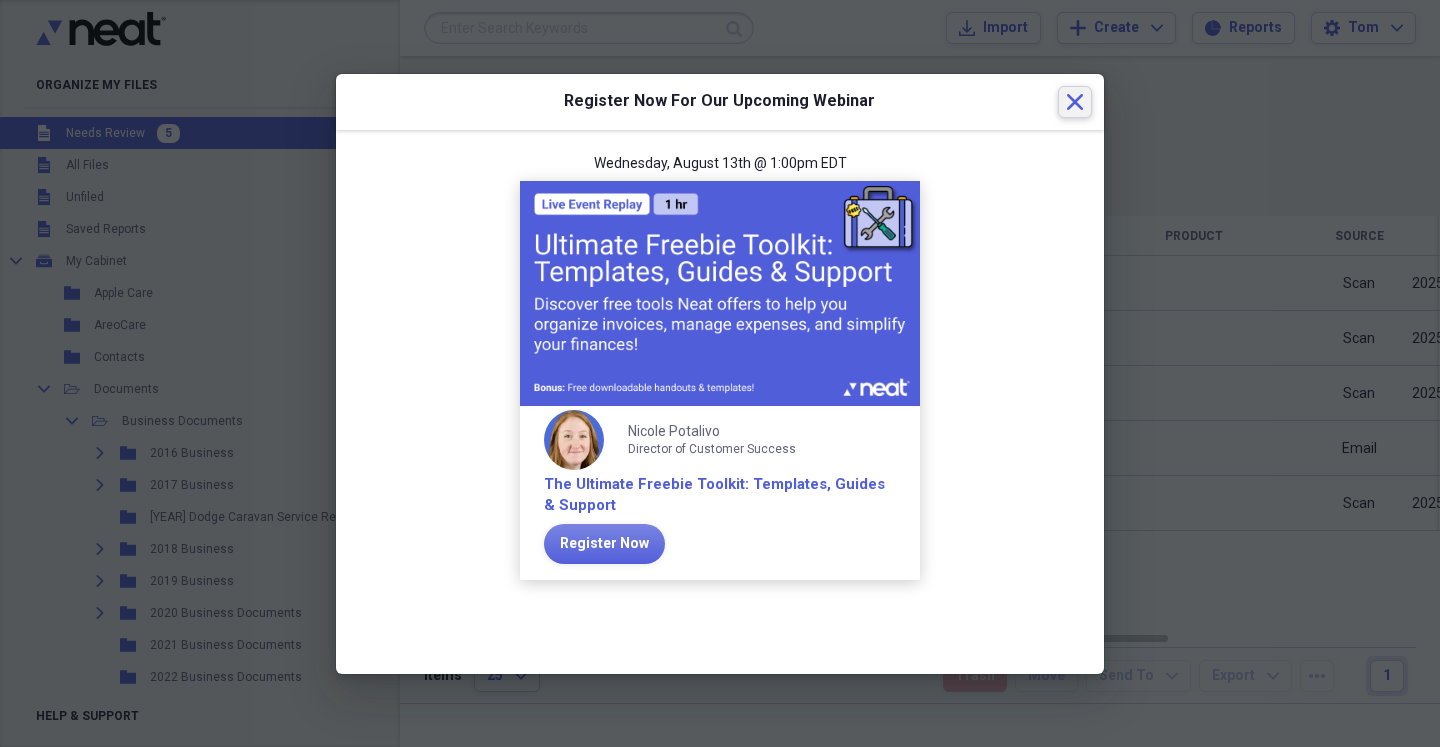 click on "Close" at bounding box center [1075, 102] 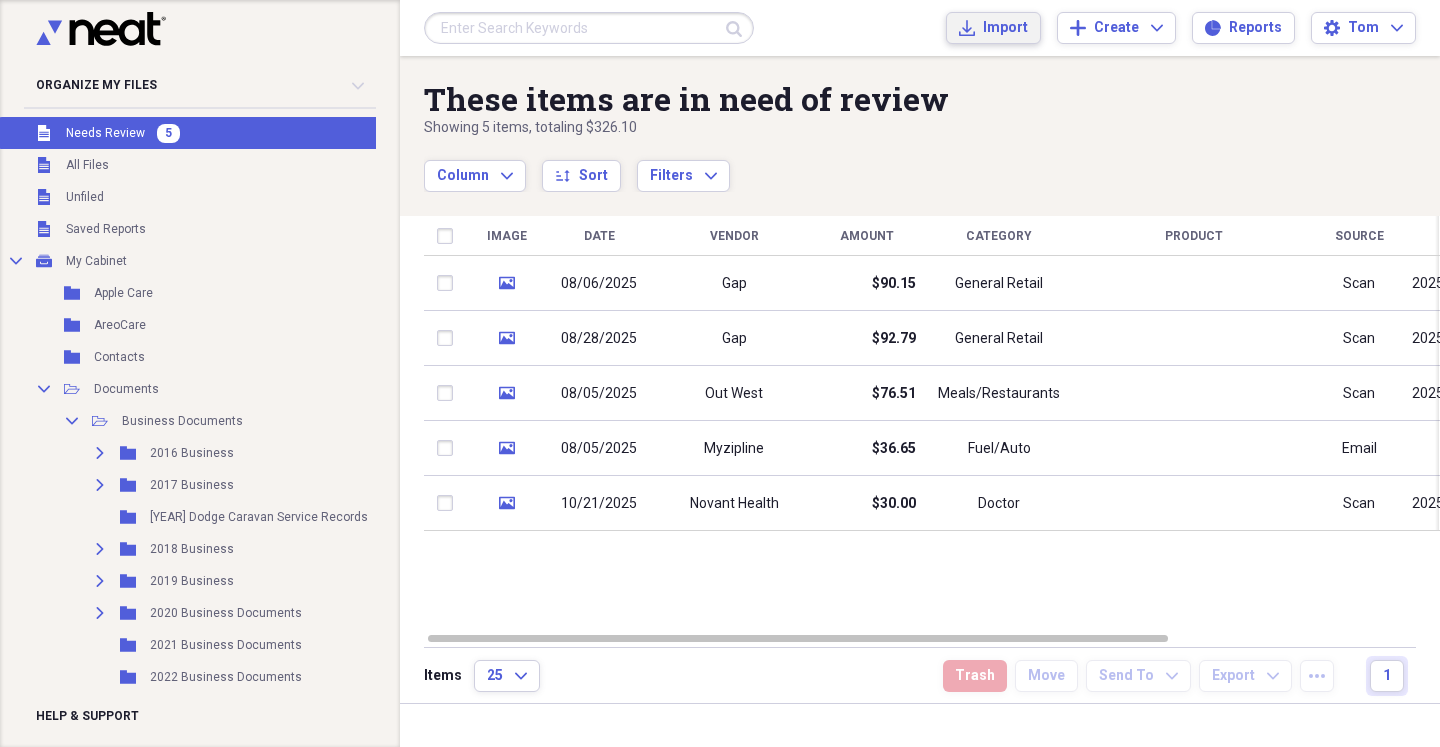 click on "Import" at bounding box center [1005, 28] 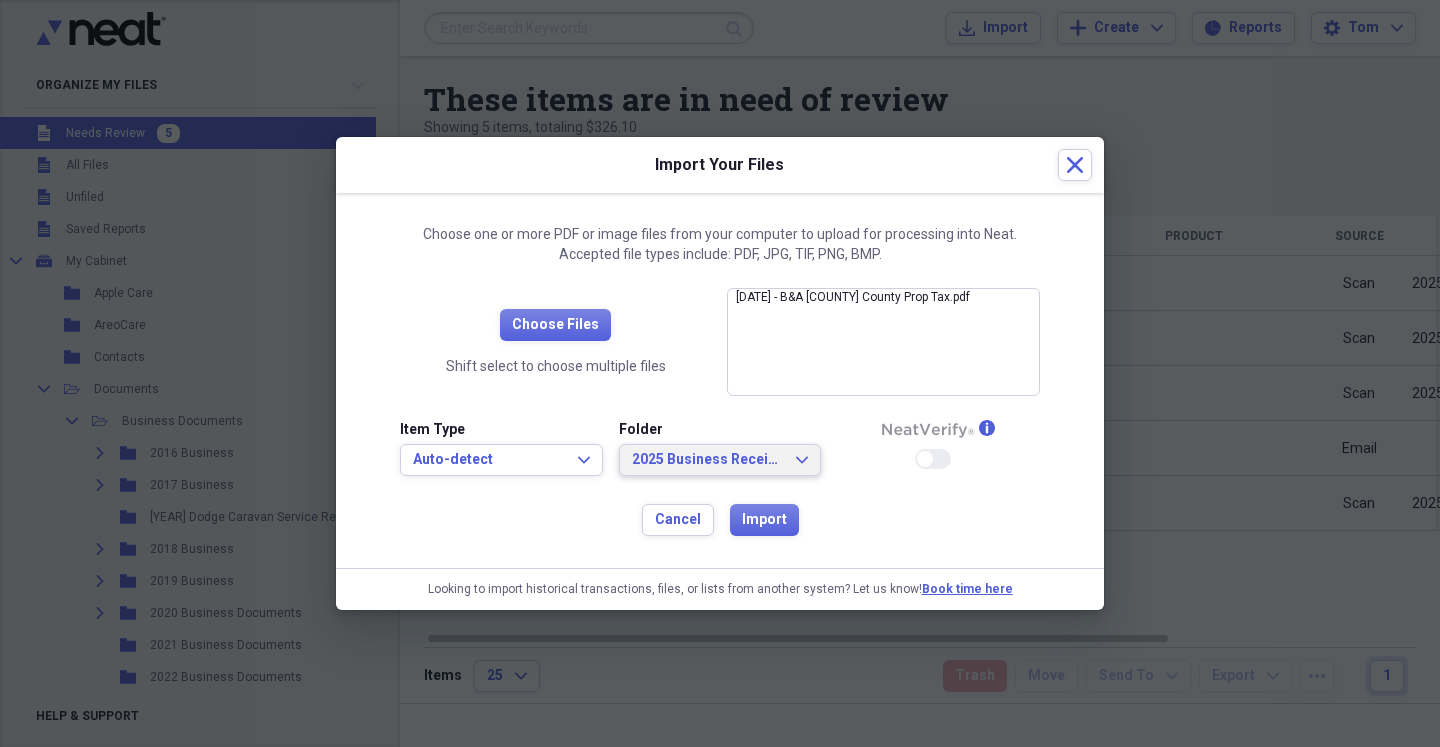 click on "2025 Business Receipts Expand" at bounding box center [720, 460] 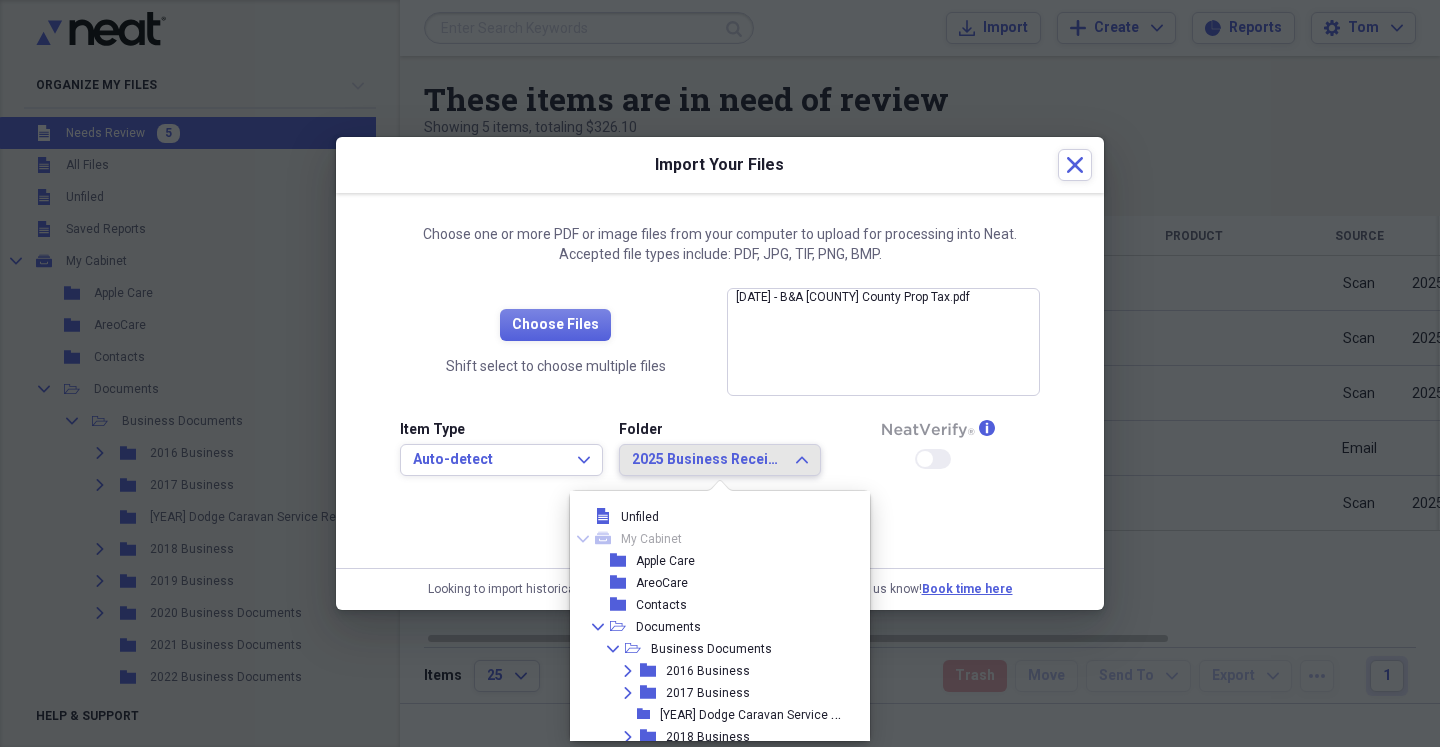 scroll, scrollTop: 627, scrollLeft: 0, axis: vertical 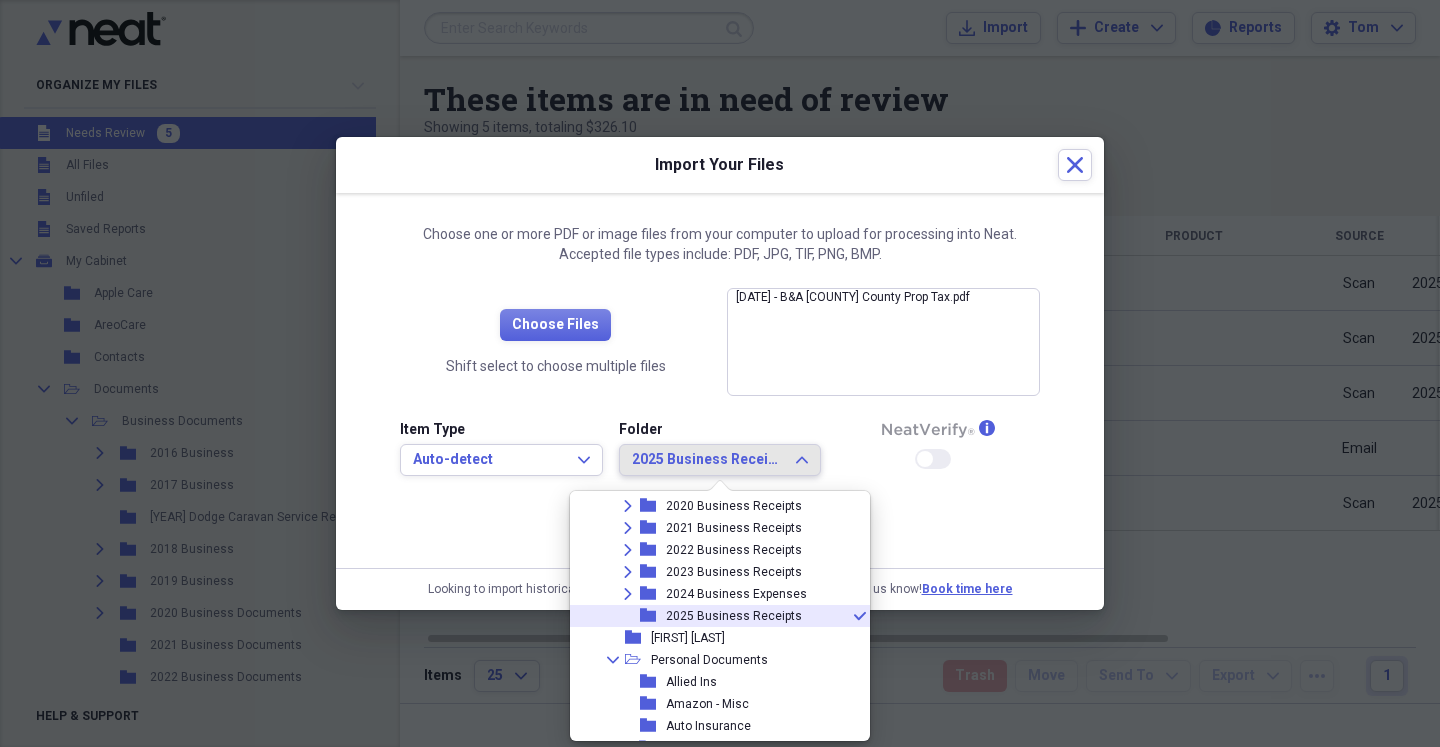 click on "2025 Business Receipts" at bounding box center [708, 460] 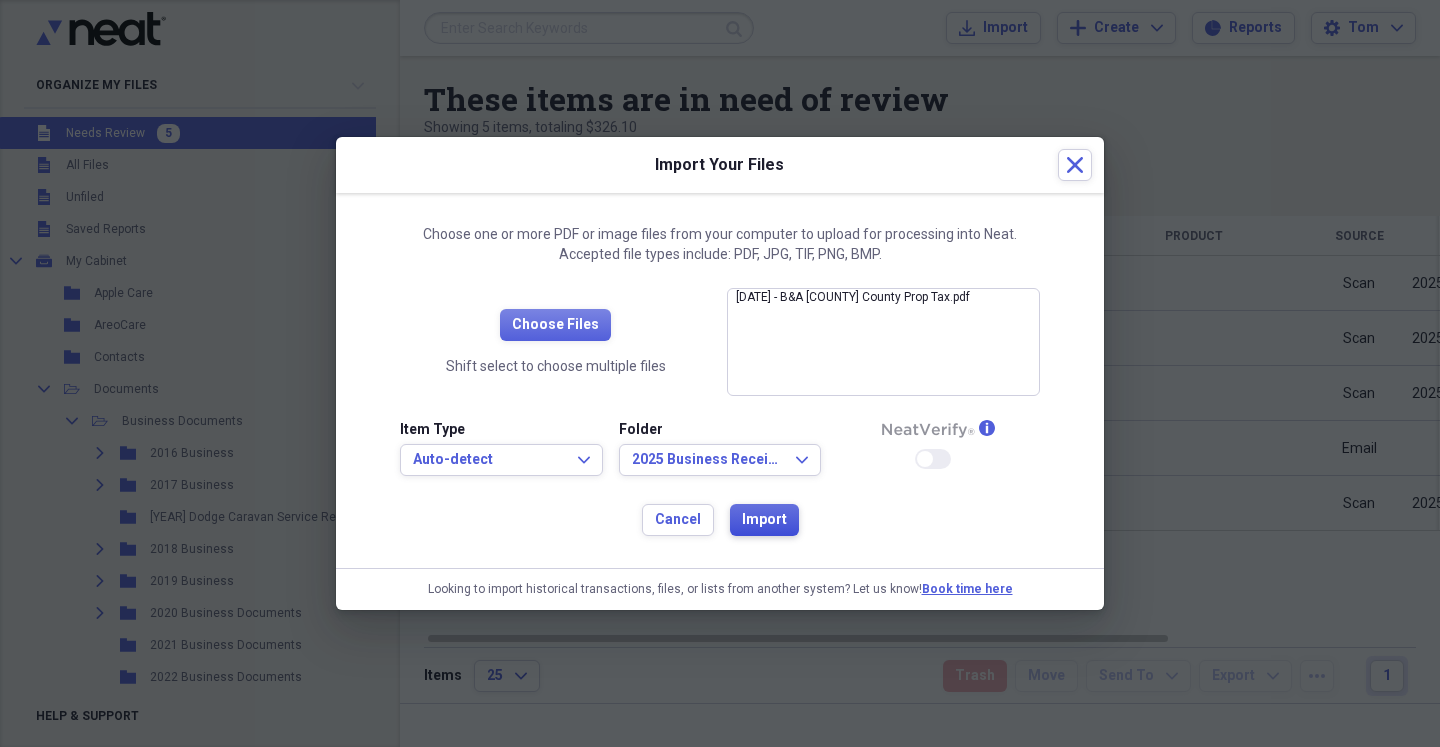 click on "Import" at bounding box center [764, 520] 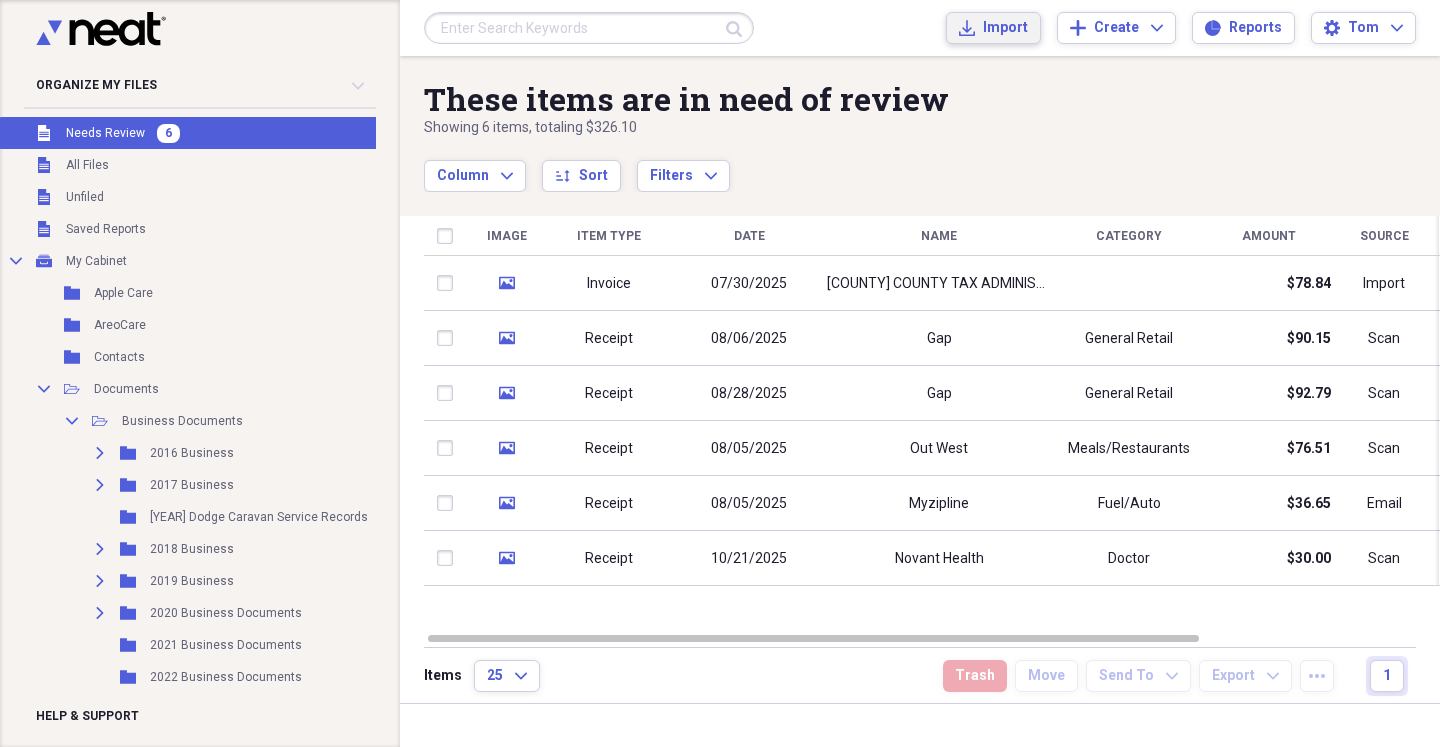 click on "Import" at bounding box center (1005, 28) 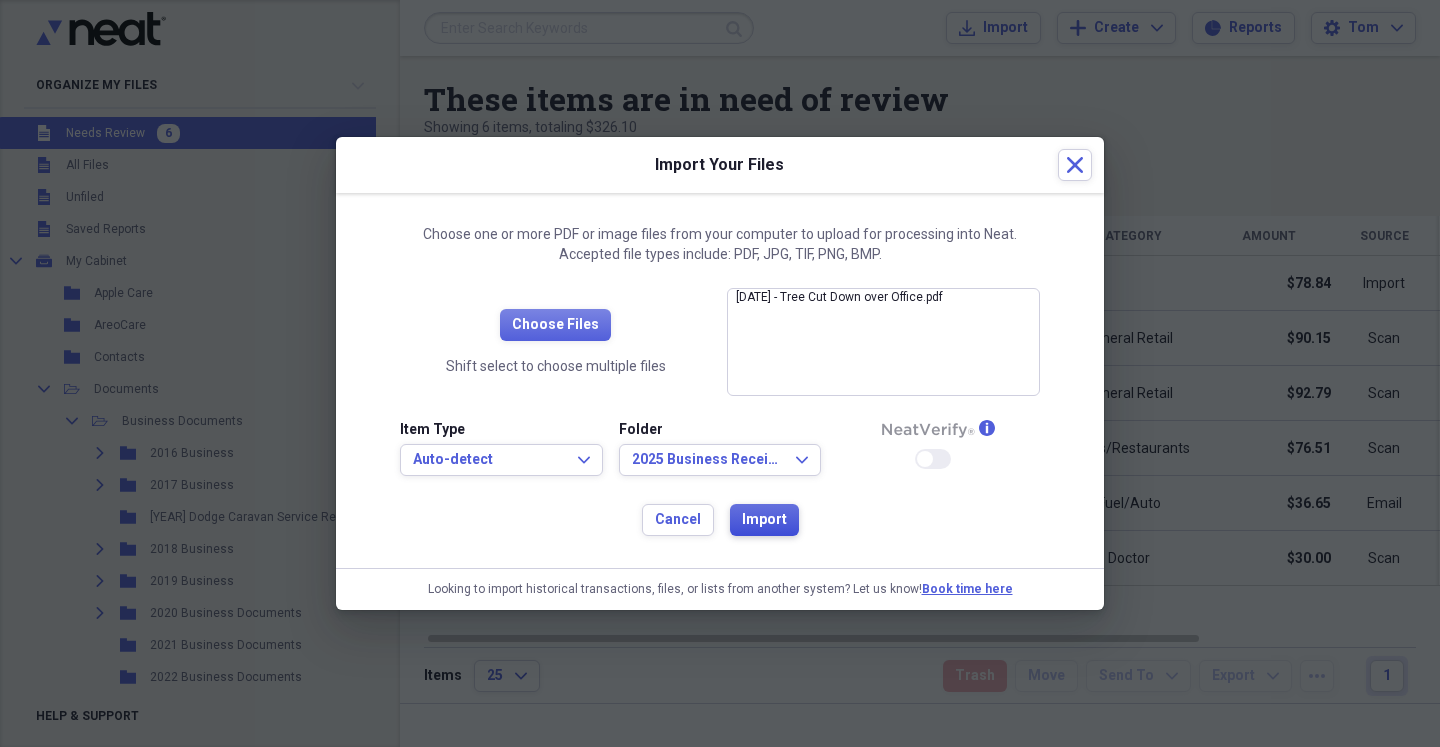 click on "Import" at bounding box center [764, 520] 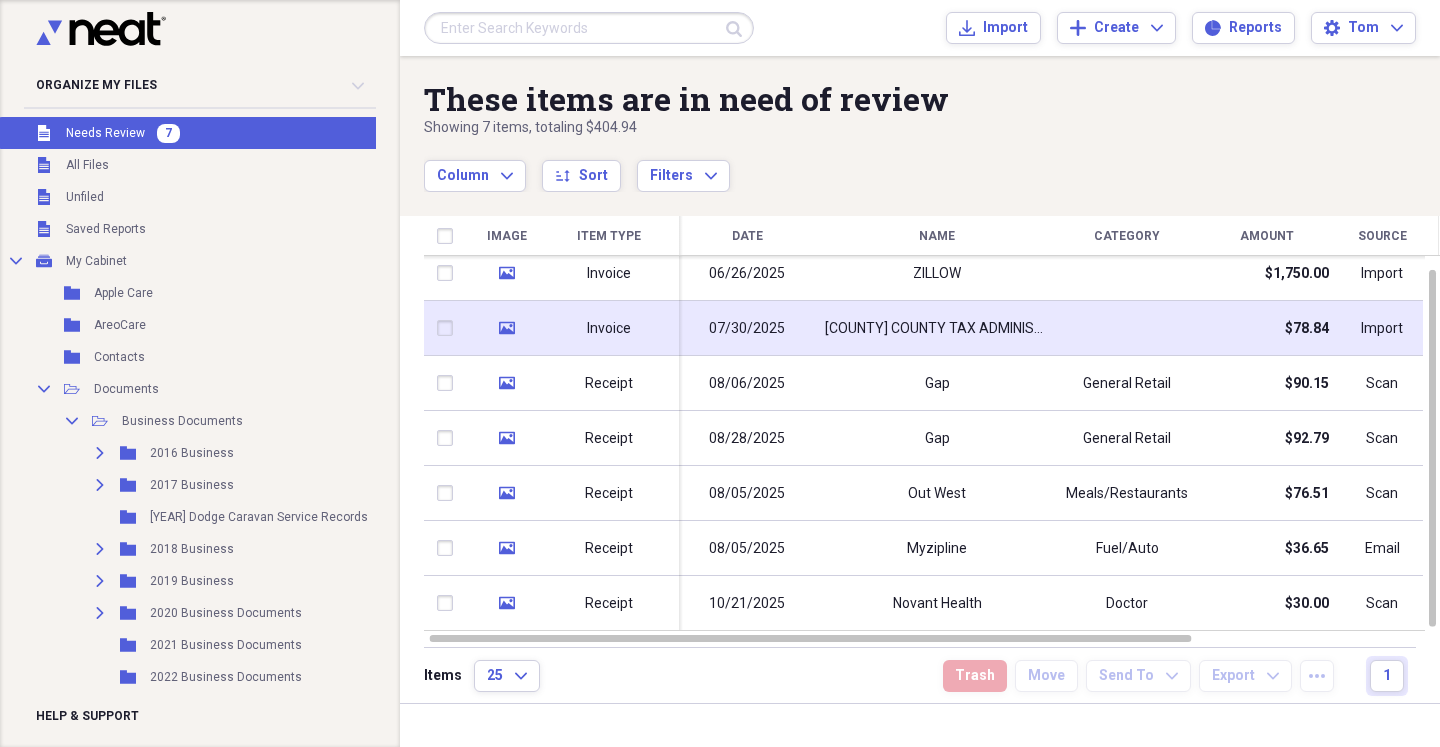 click on "[COUNTY] COUNTY TAX ADMINISTRATION" at bounding box center [937, 328] 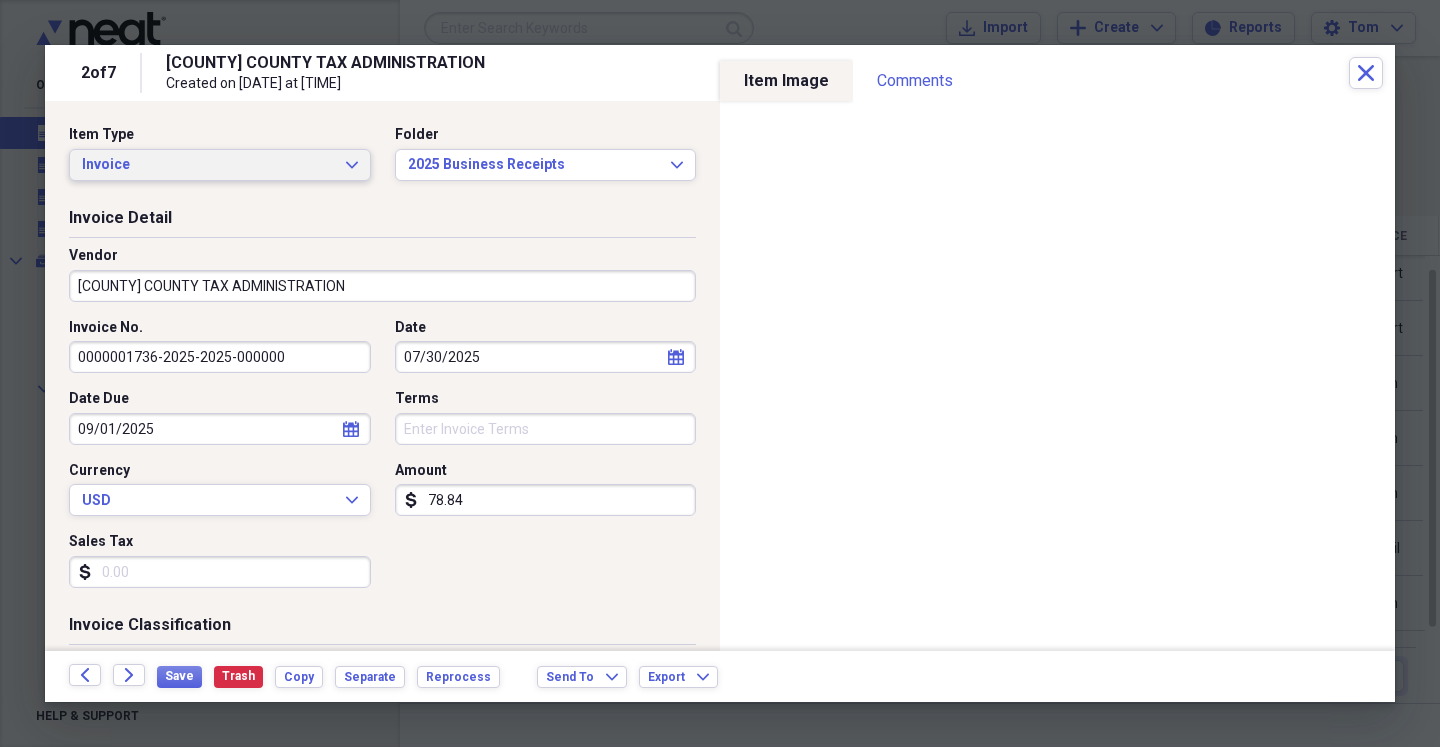 click on "Invoice Expand" at bounding box center [220, 165] 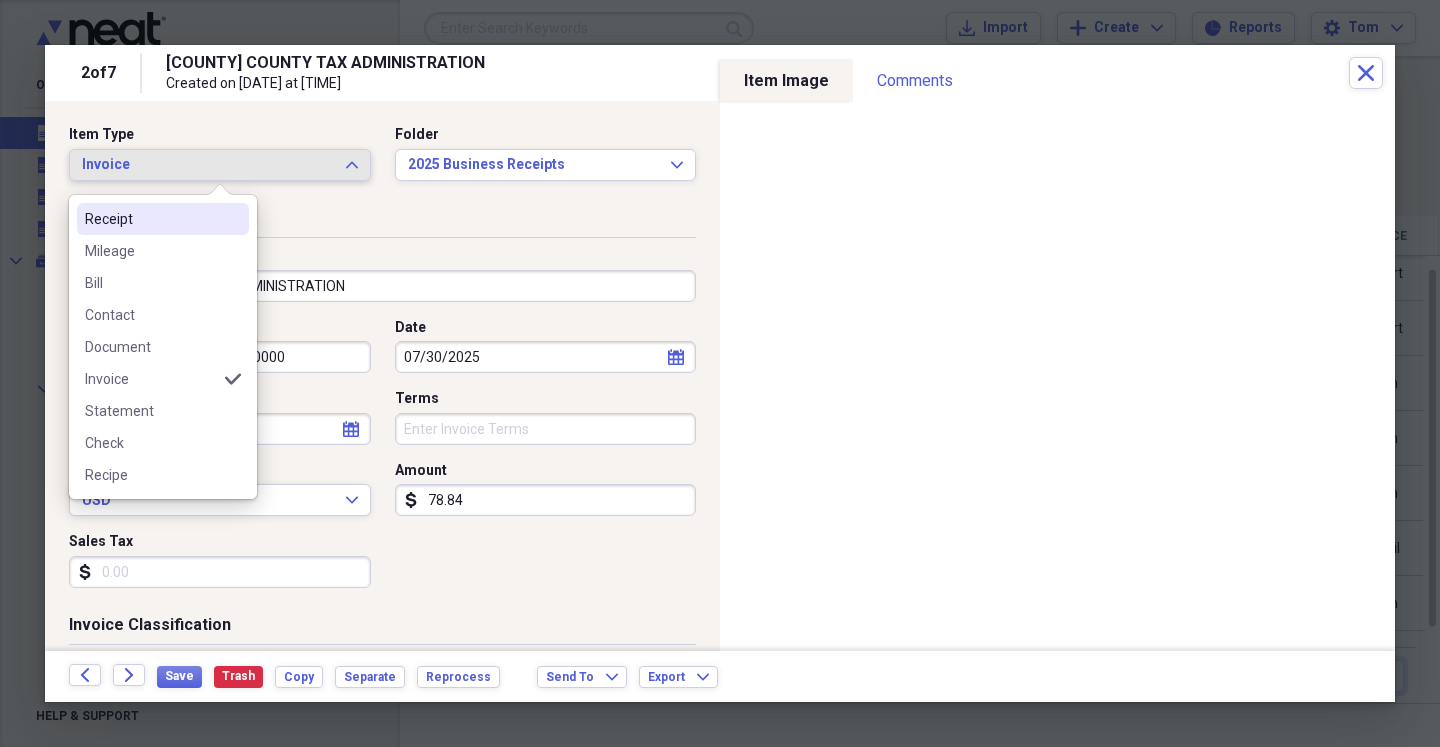 click on "Receipt" at bounding box center [151, 219] 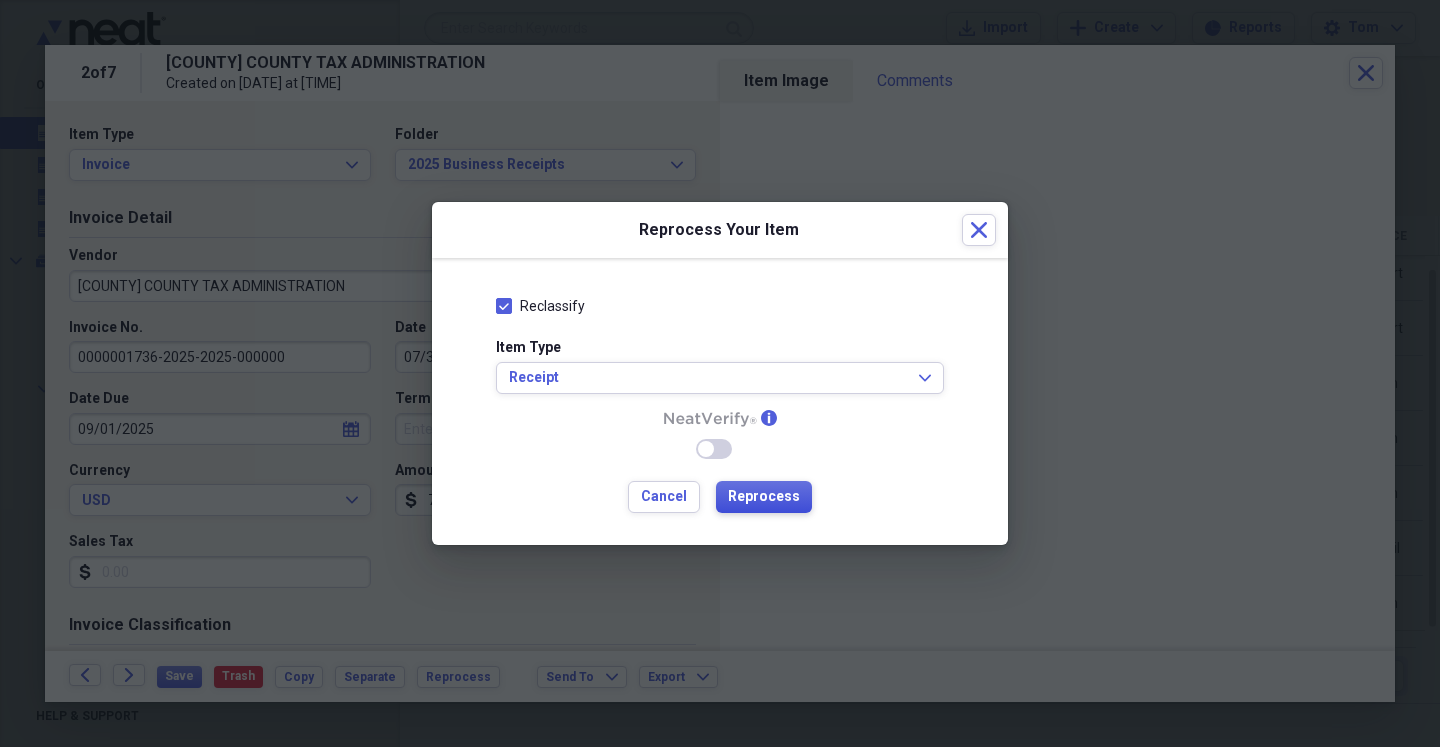 click on "Reprocess" at bounding box center [764, 497] 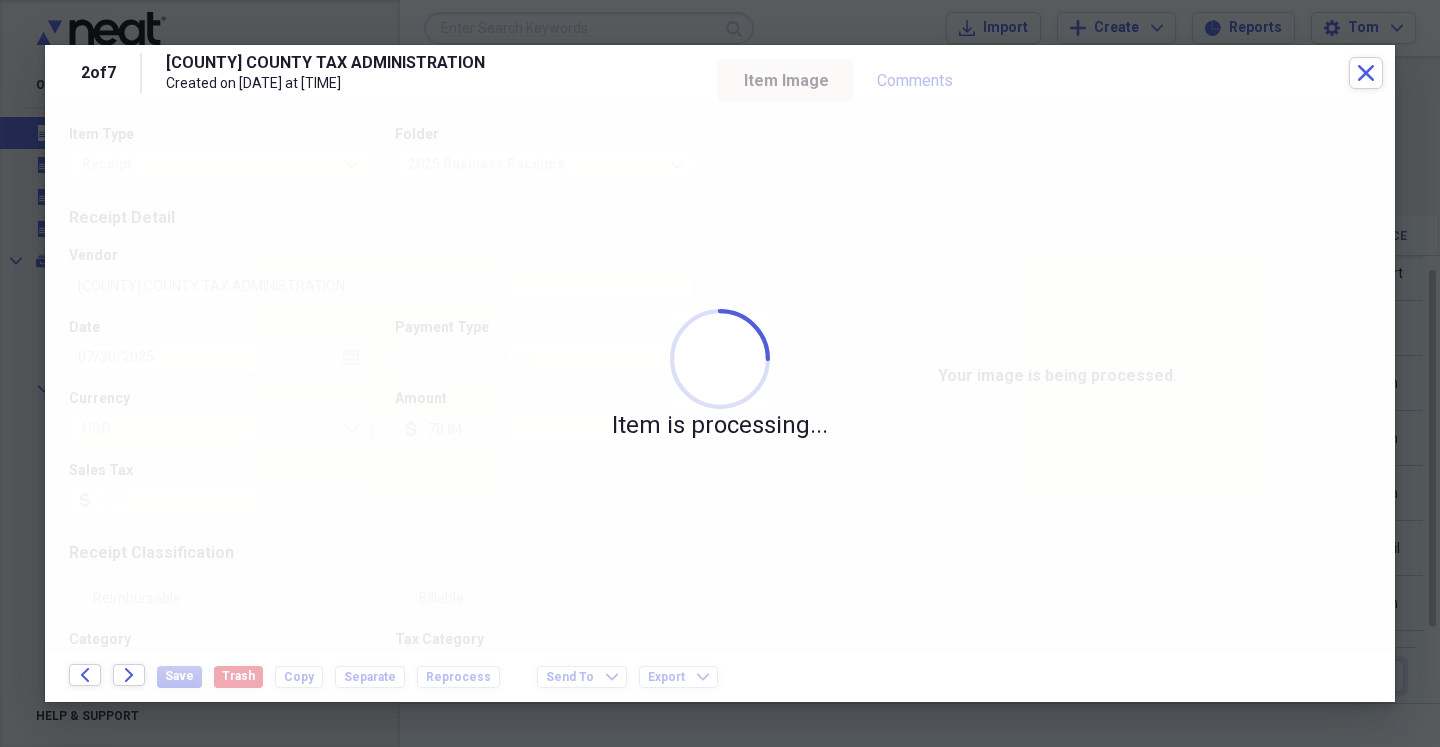 type on "C" 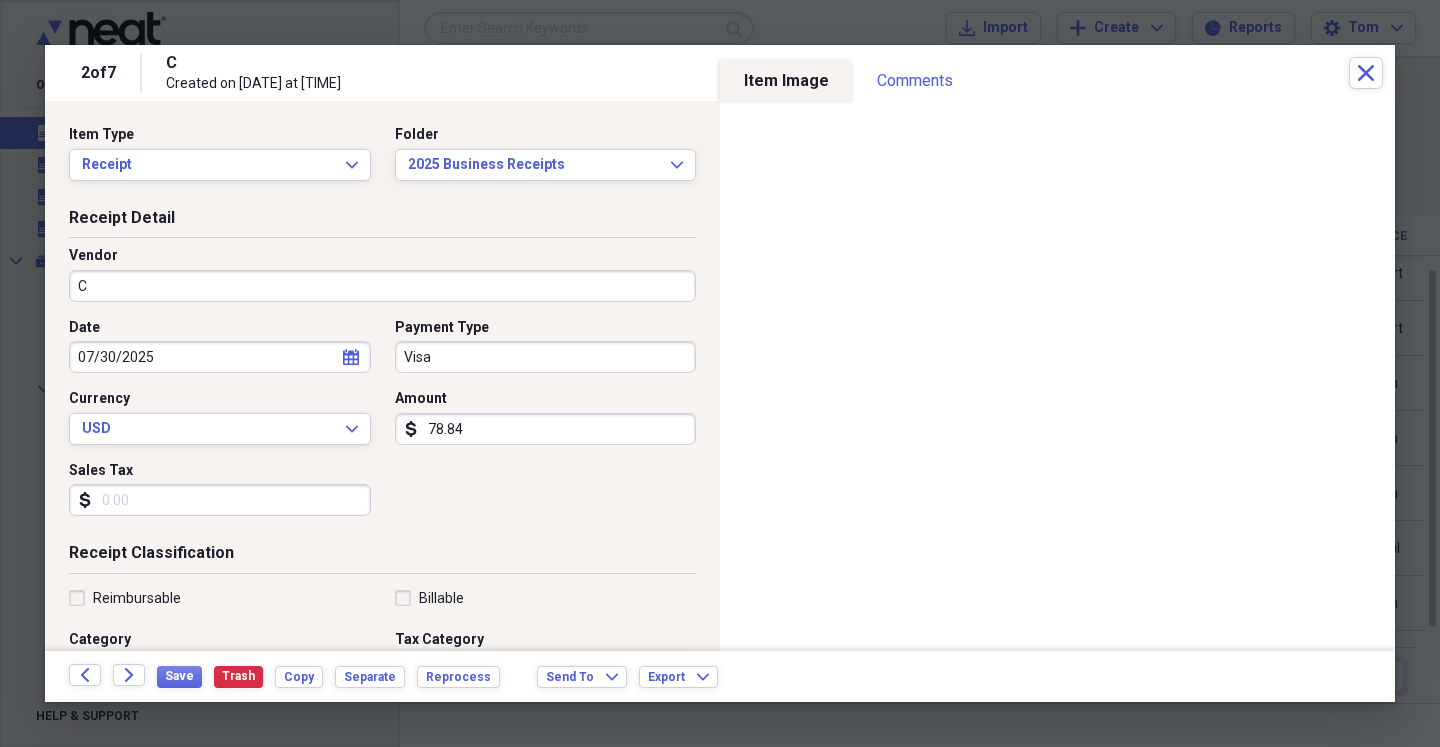 click on "C" at bounding box center (382, 286) 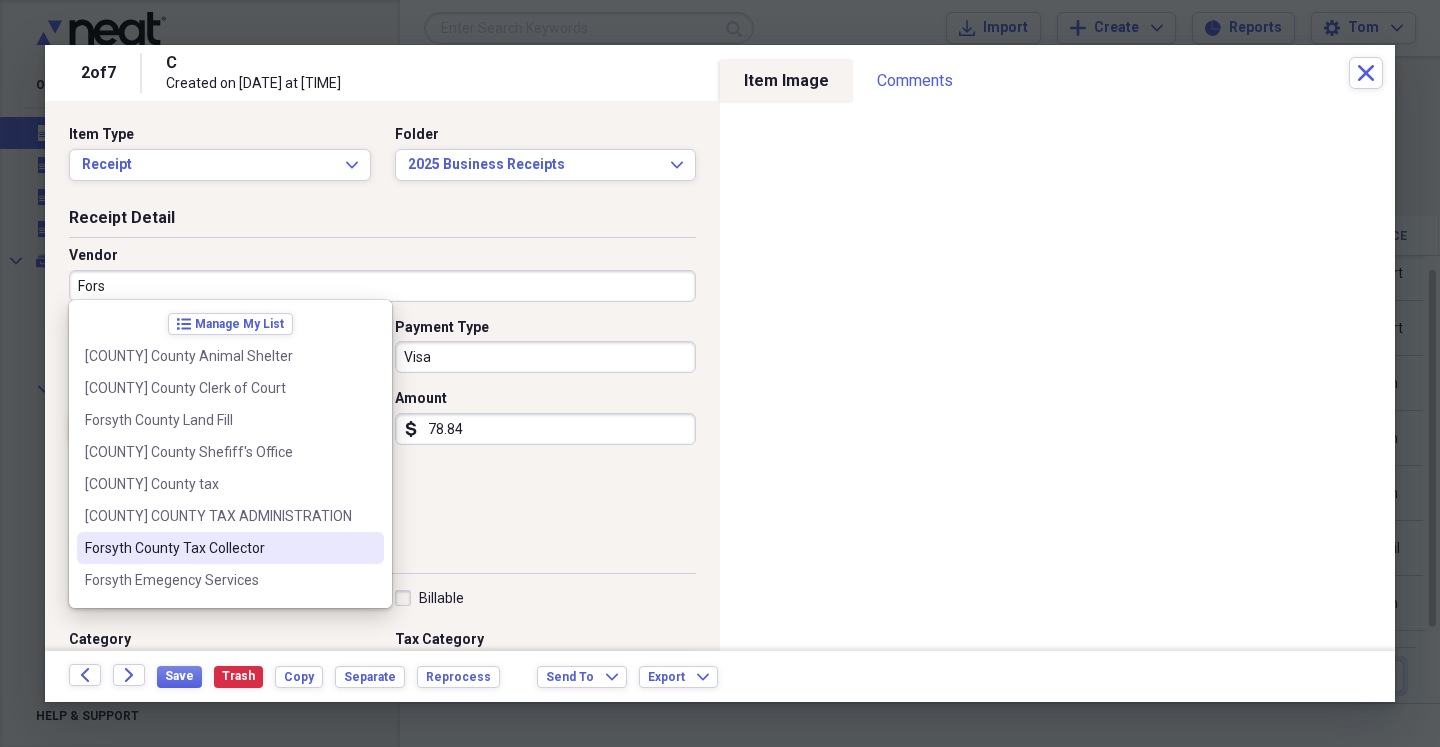 click on "Forsyth County Tax Collector" at bounding box center (218, 548) 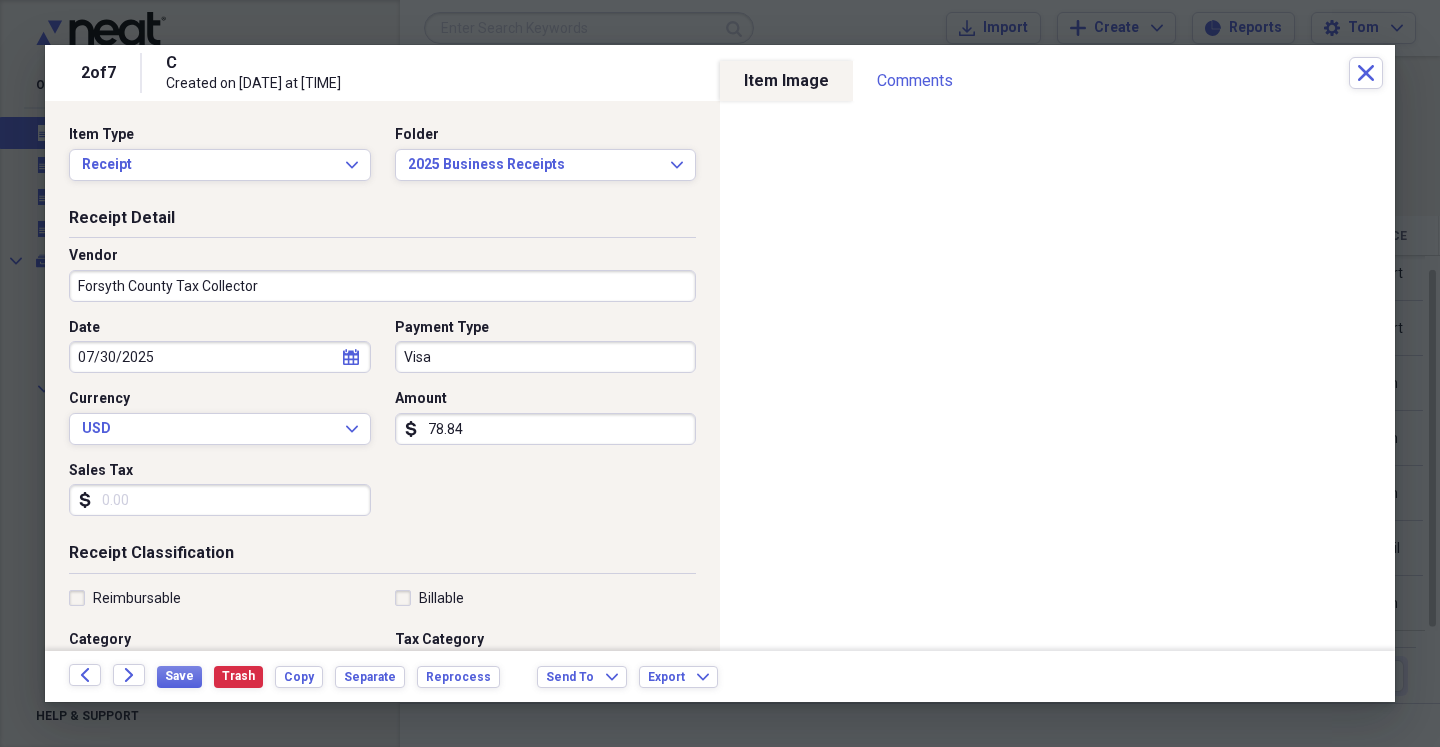 type on "Property Tax" 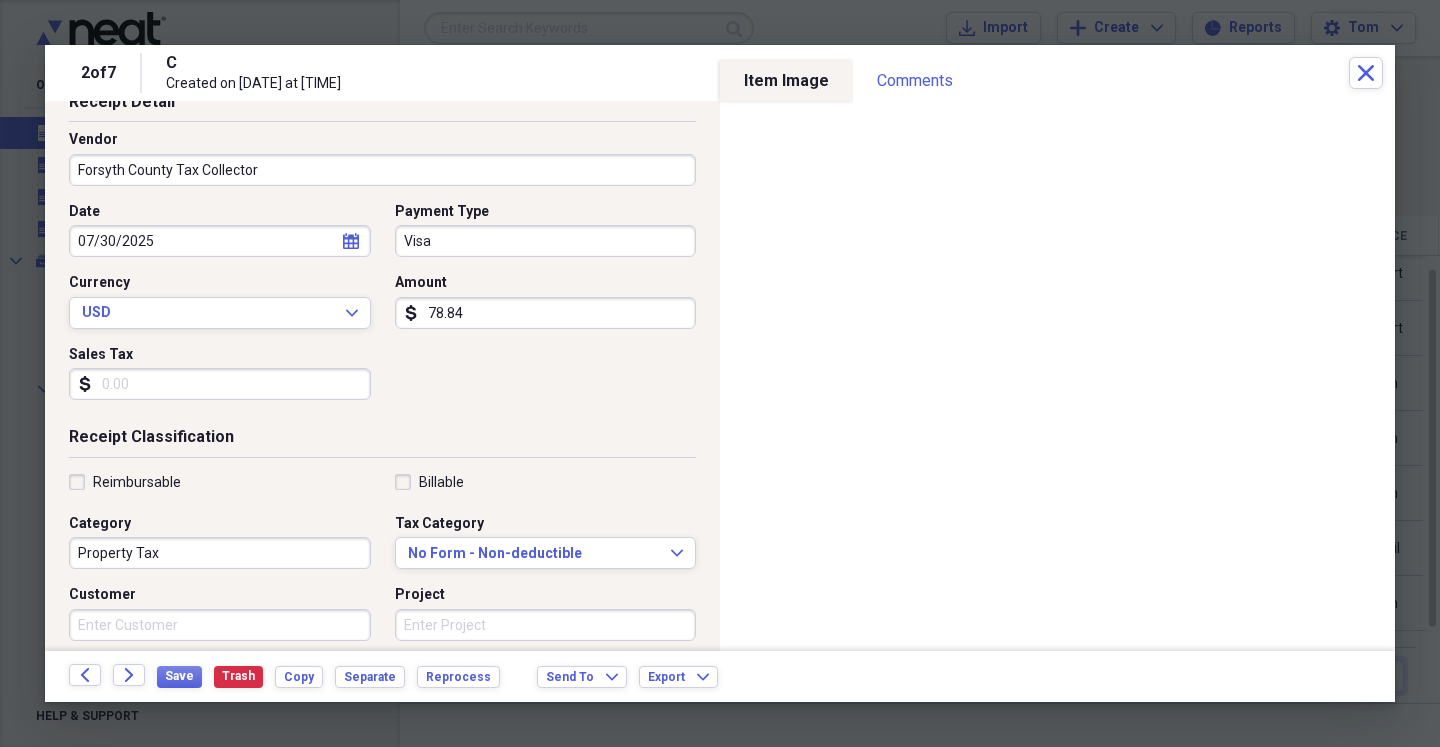 scroll, scrollTop: 133, scrollLeft: 0, axis: vertical 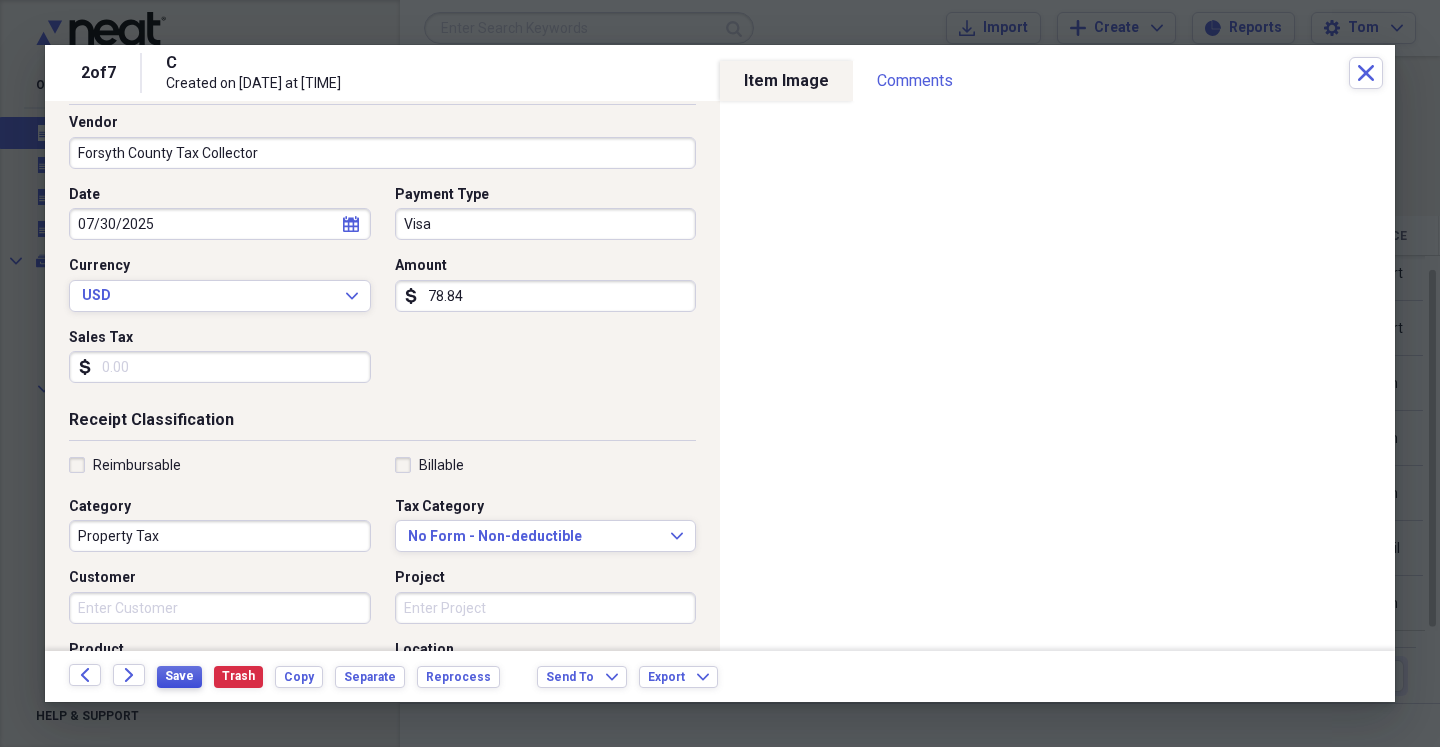 click on "Save" at bounding box center (179, 676) 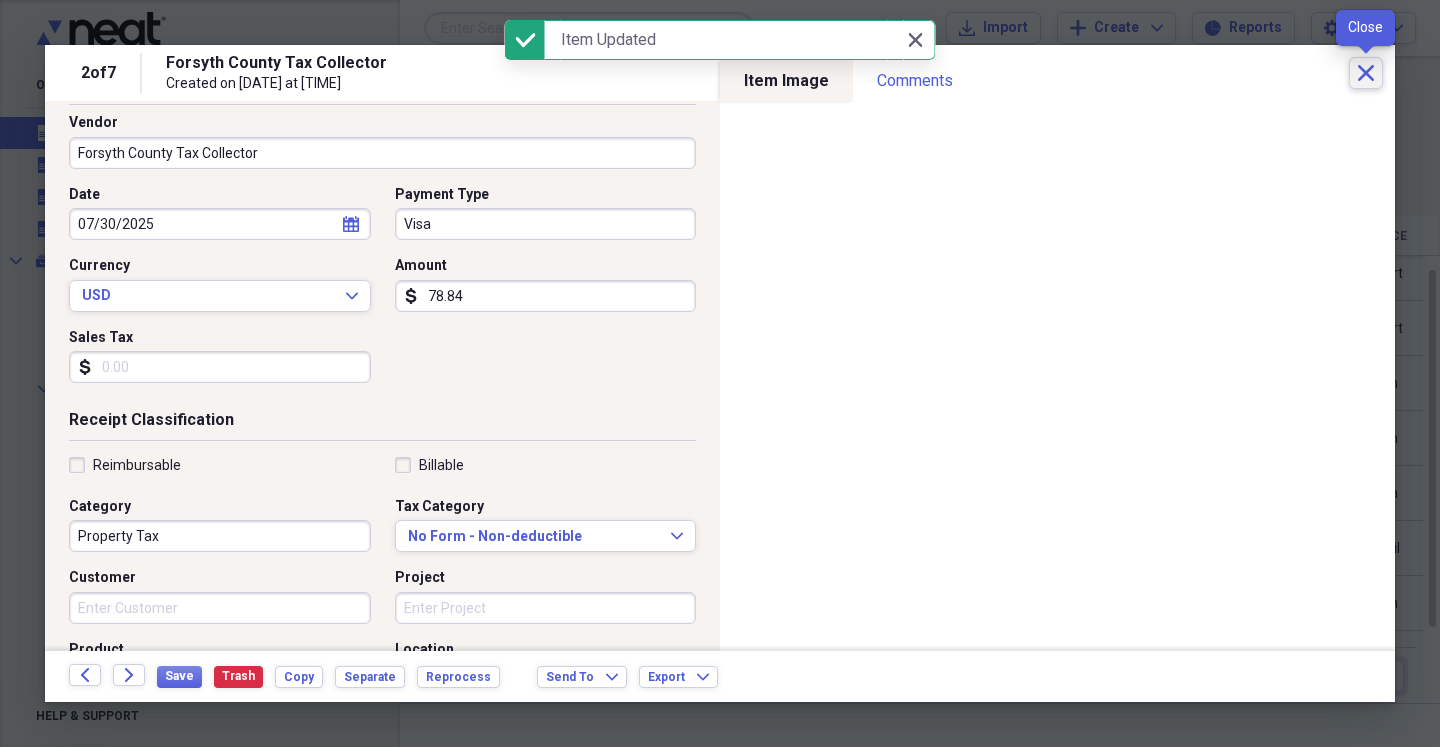 click on "Close" at bounding box center [1366, 73] 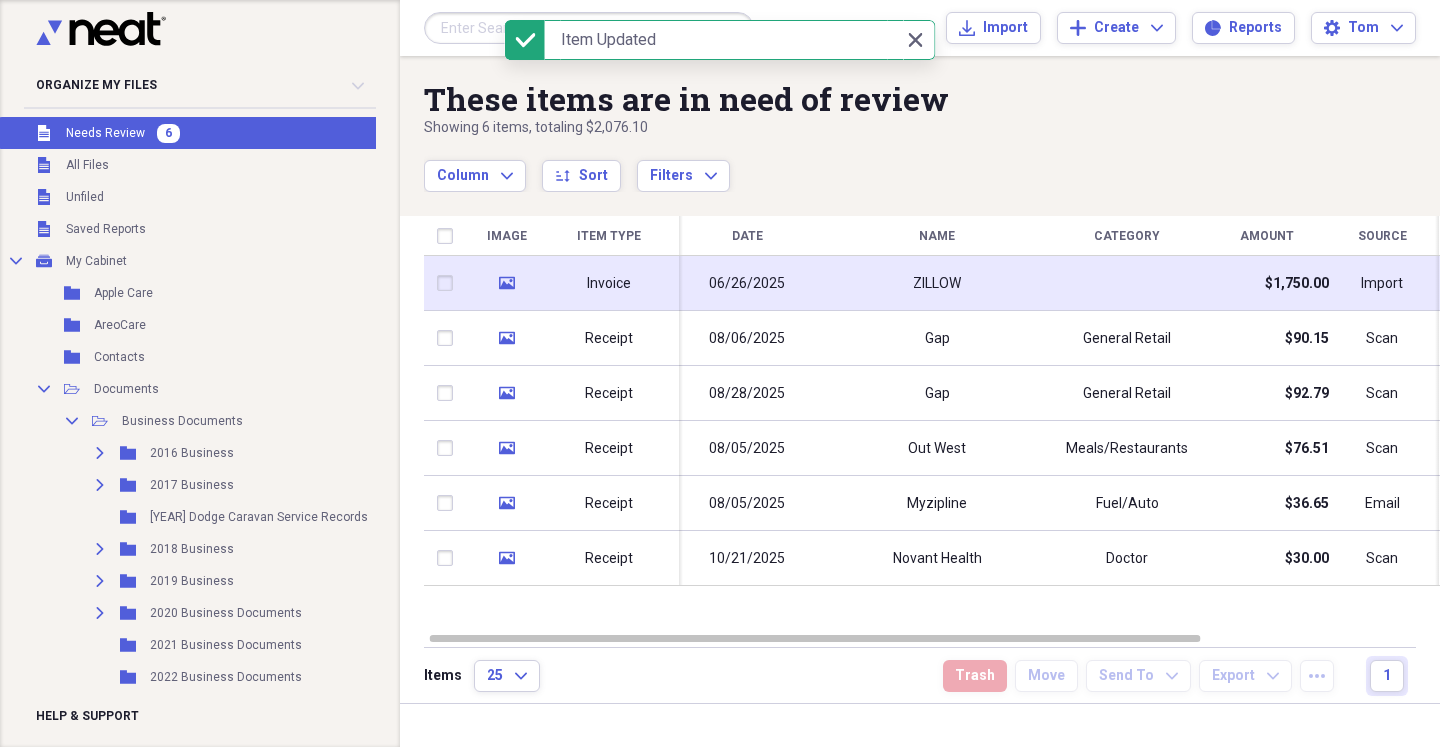 click on "ZILLOW" at bounding box center (937, 283) 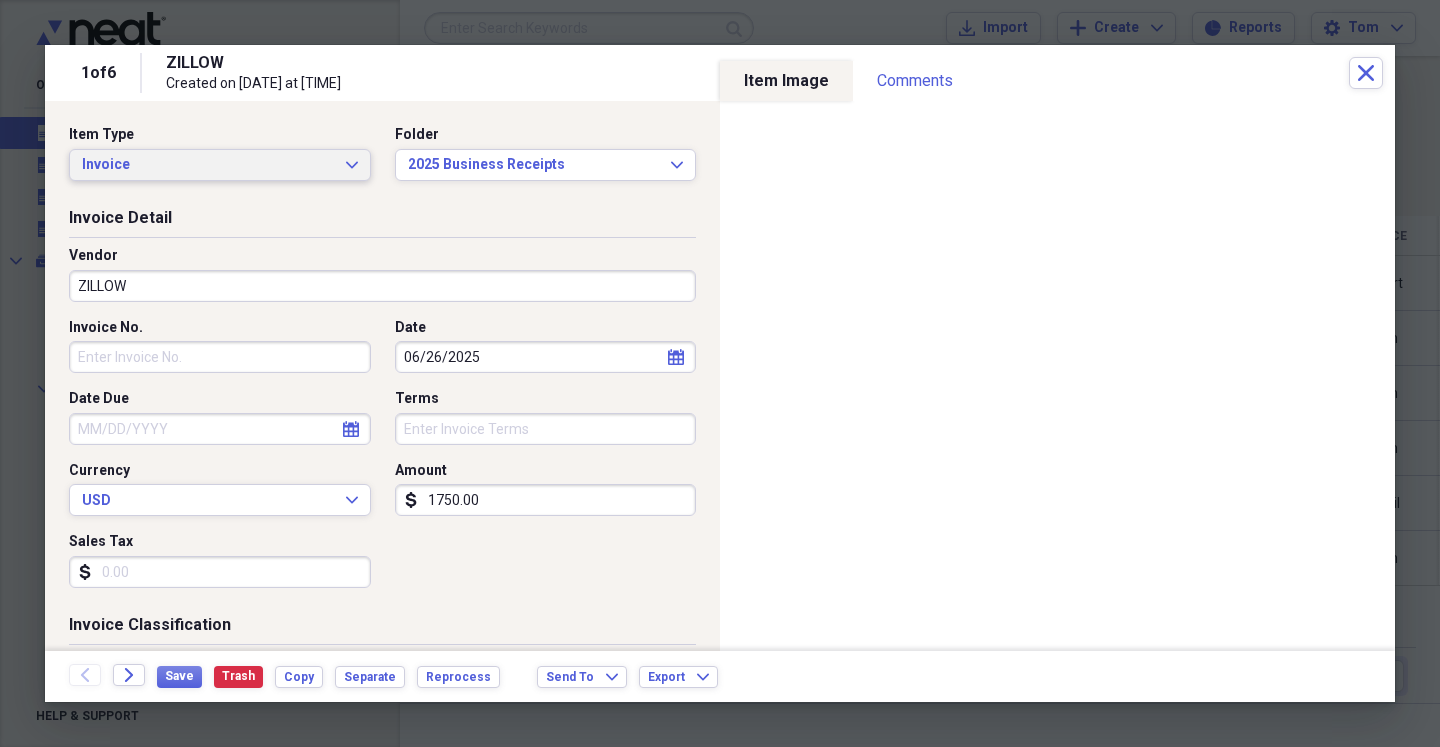 click on "Invoice Expand" at bounding box center (220, 165) 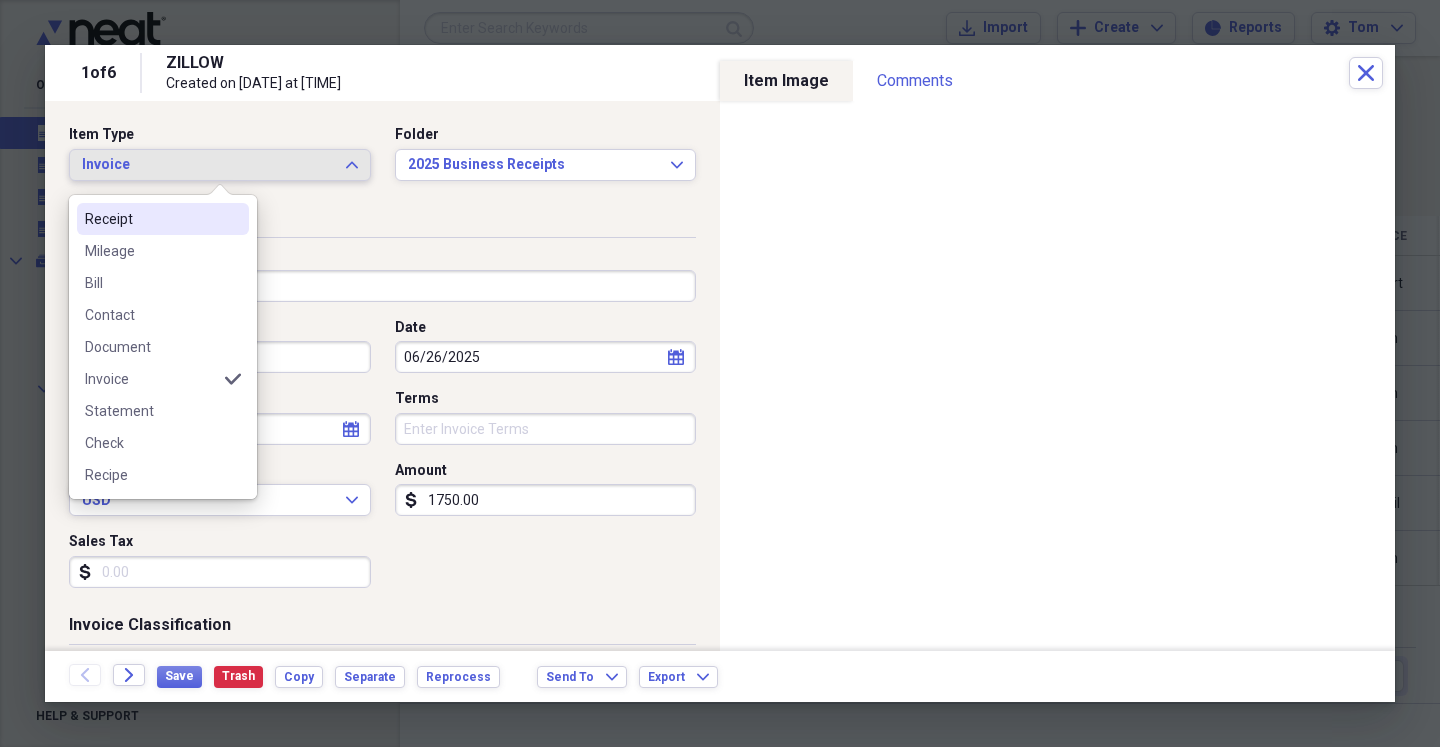 click on "Receipt" at bounding box center (163, 219) 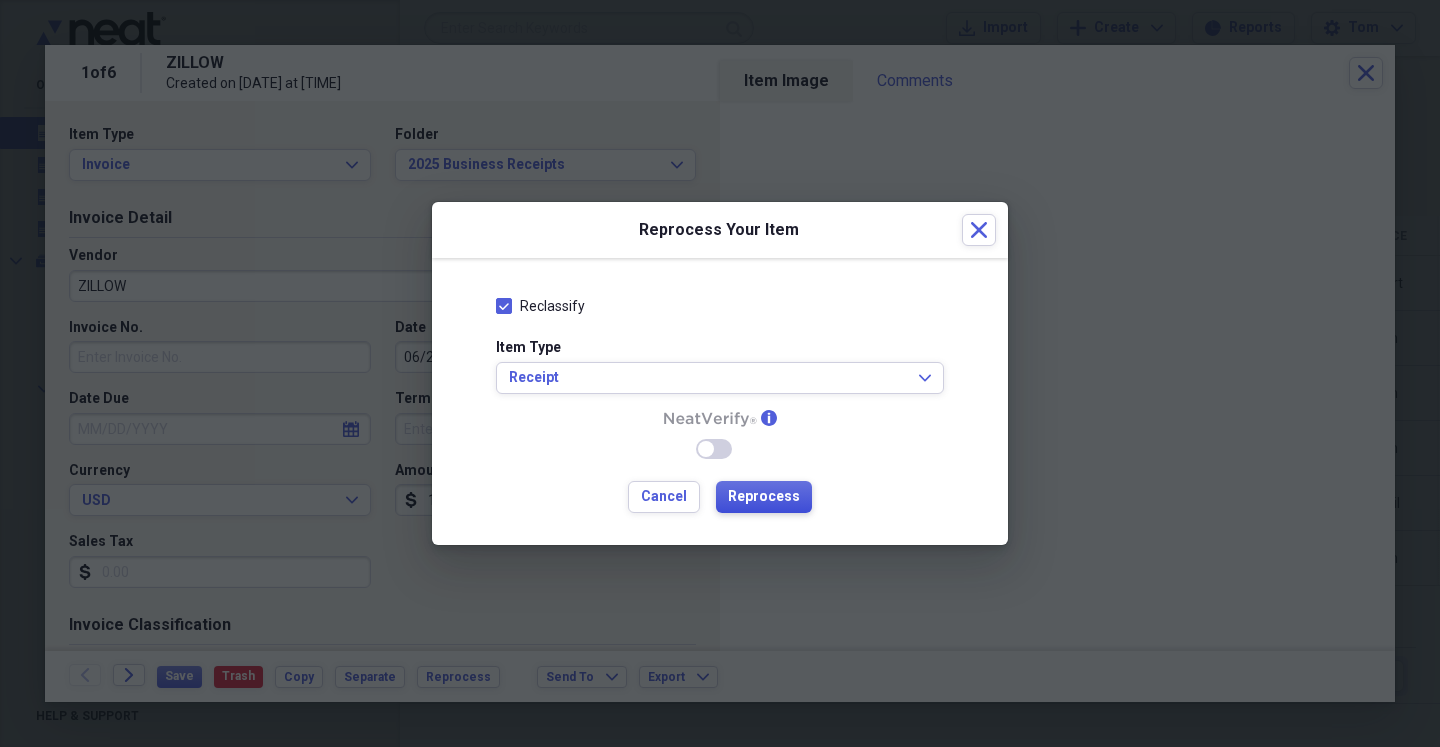 click on "Reprocess" at bounding box center [764, 497] 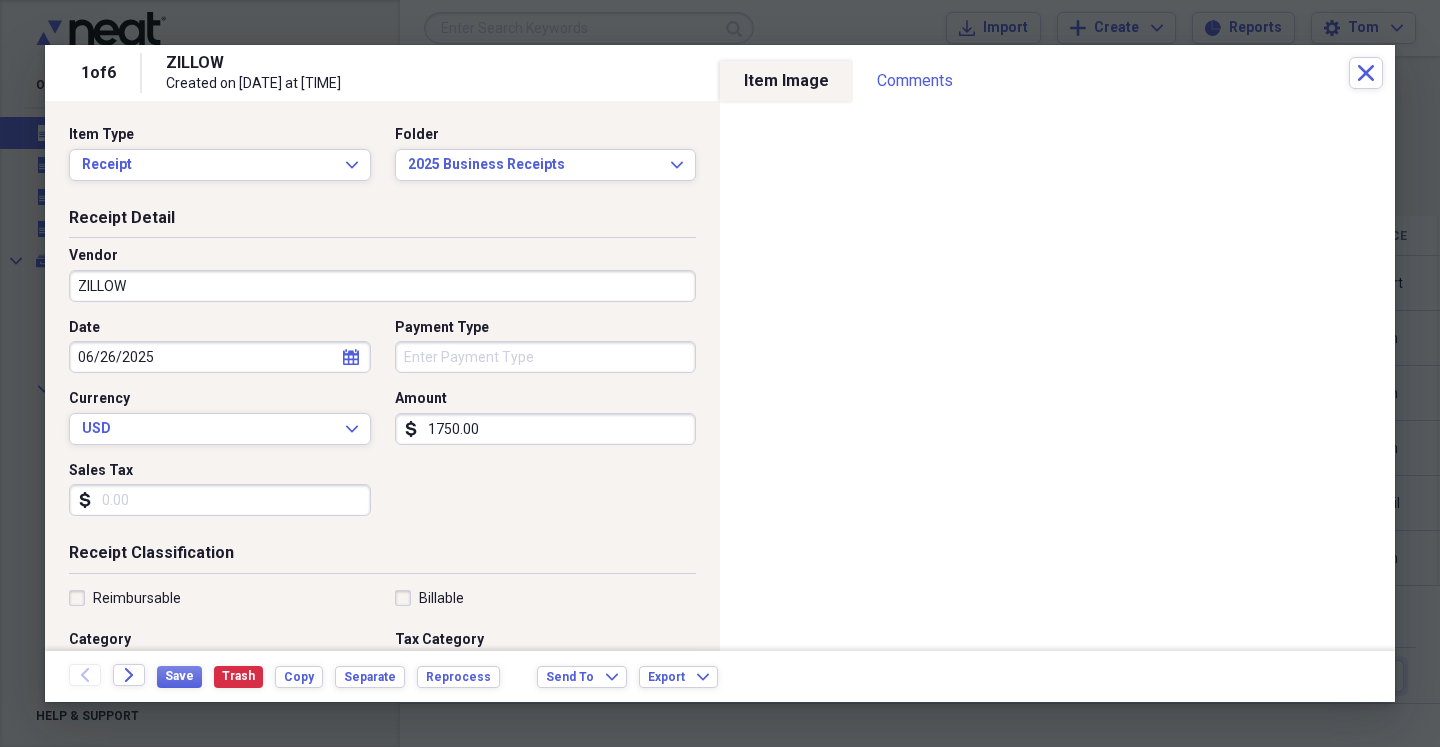 type on "Cash" 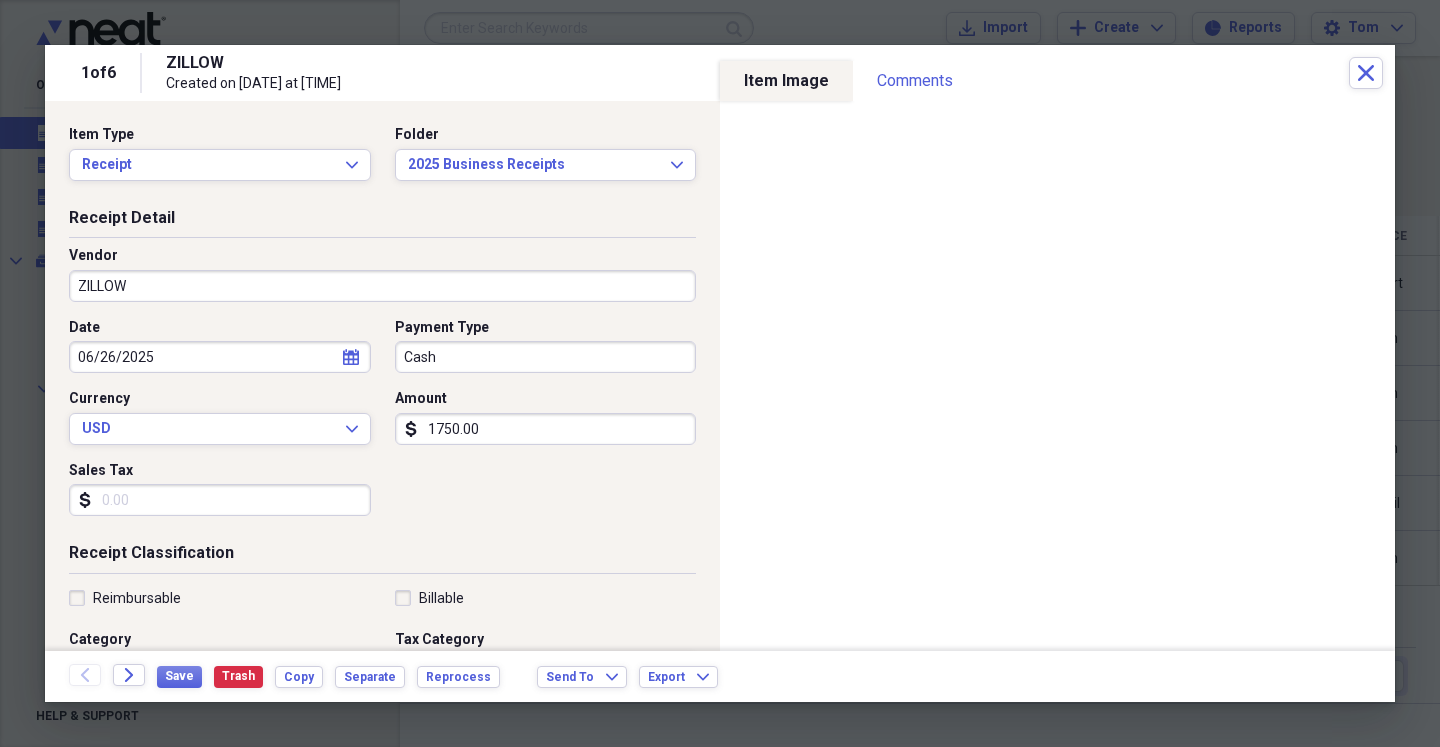 click on "ZILLOW" at bounding box center [382, 286] 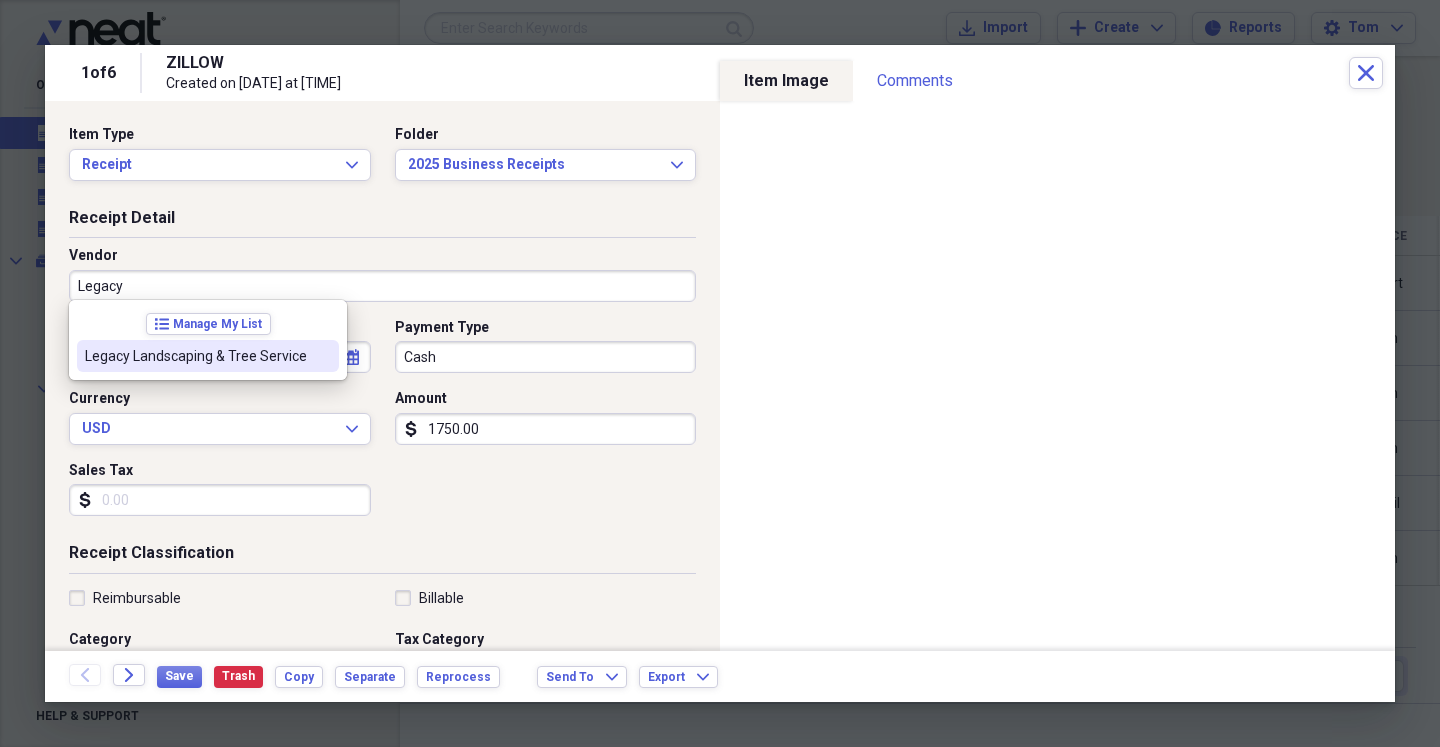 click at bounding box center (323, 356) 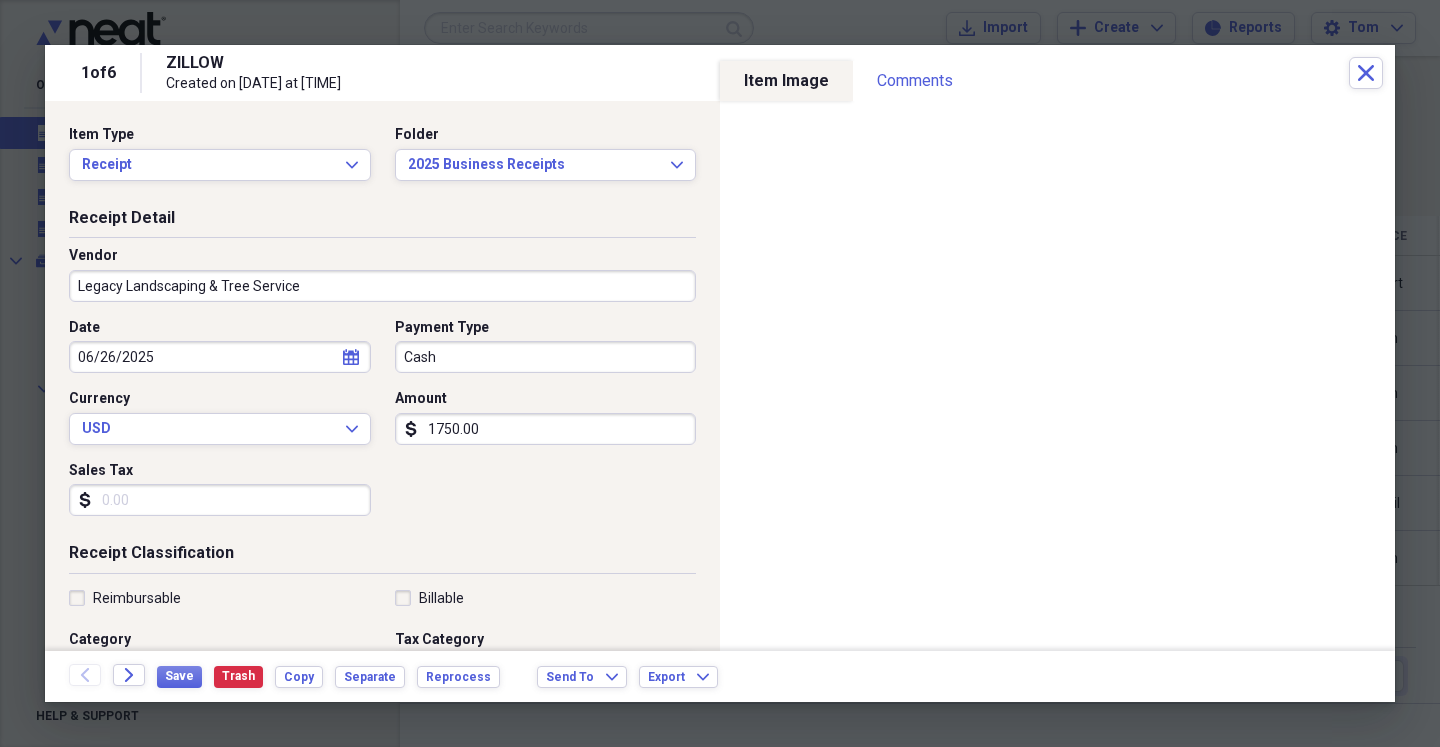 type on "Professional Services" 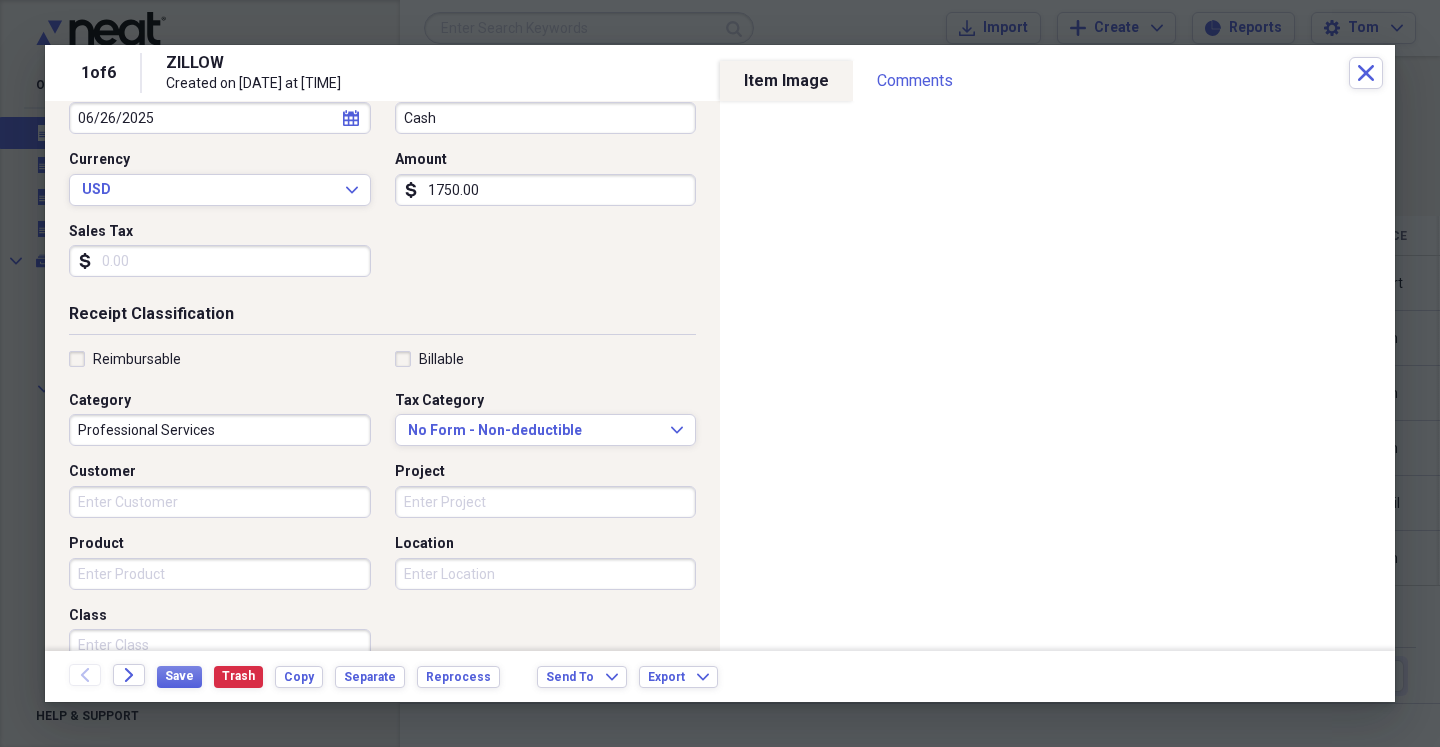 scroll, scrollTop: 350, scrollLeft: 0, axis: vertical 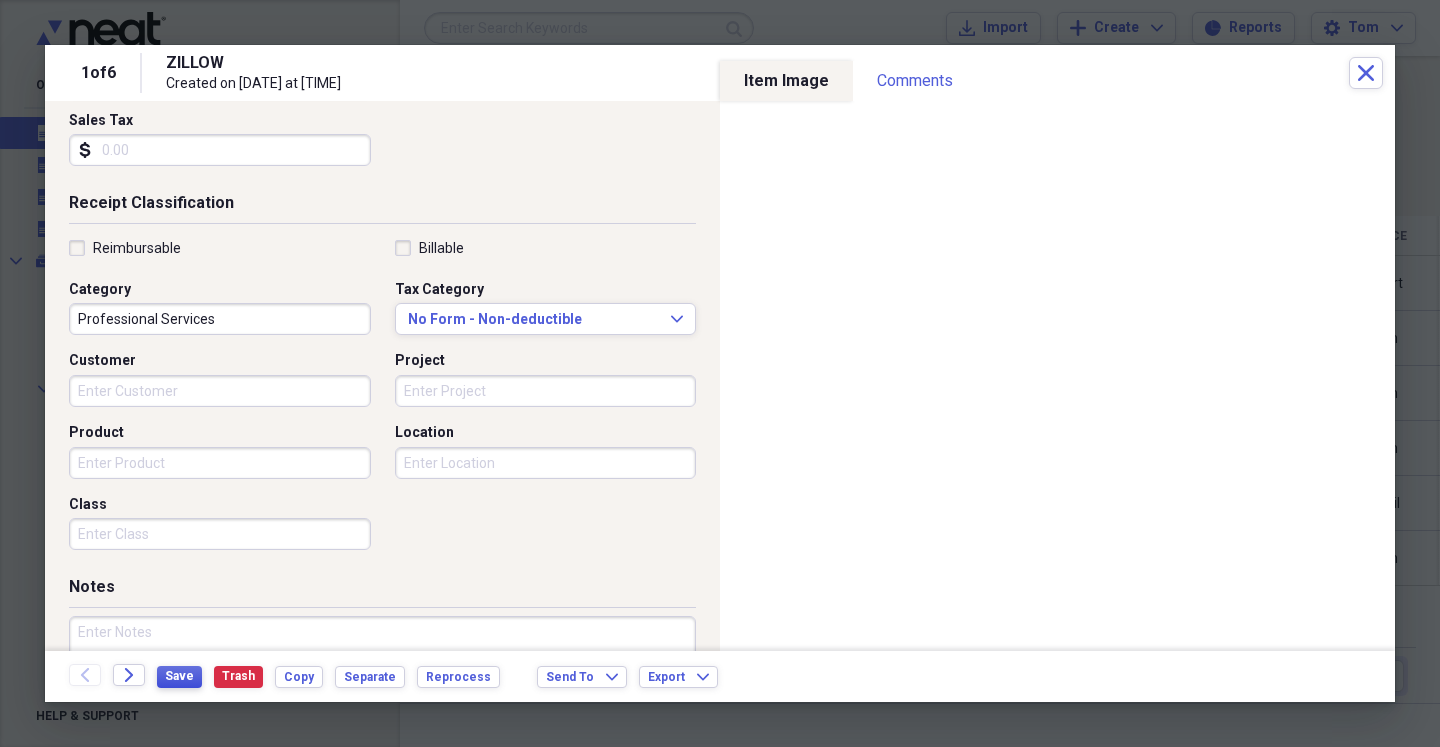 click on "Save" at bounding box center (179, 676) 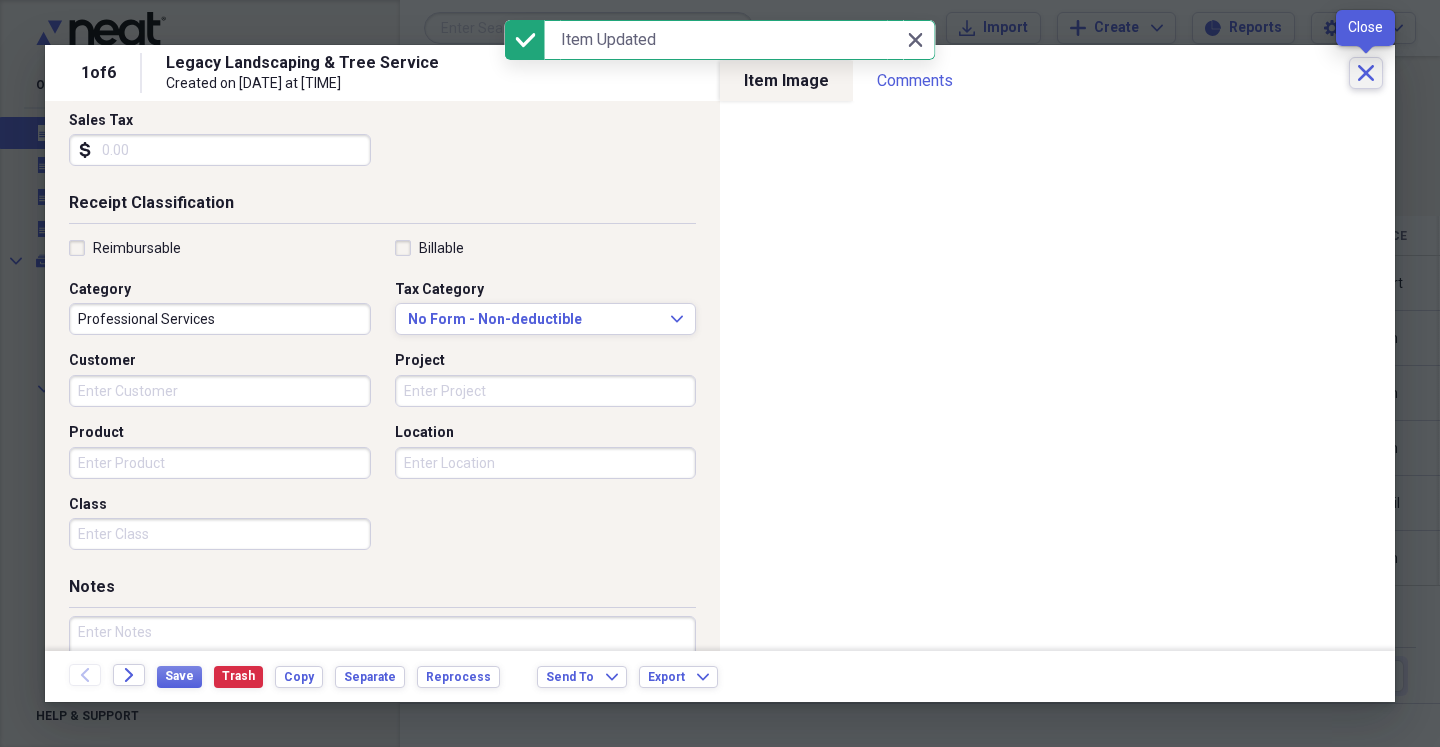 click on "Close" 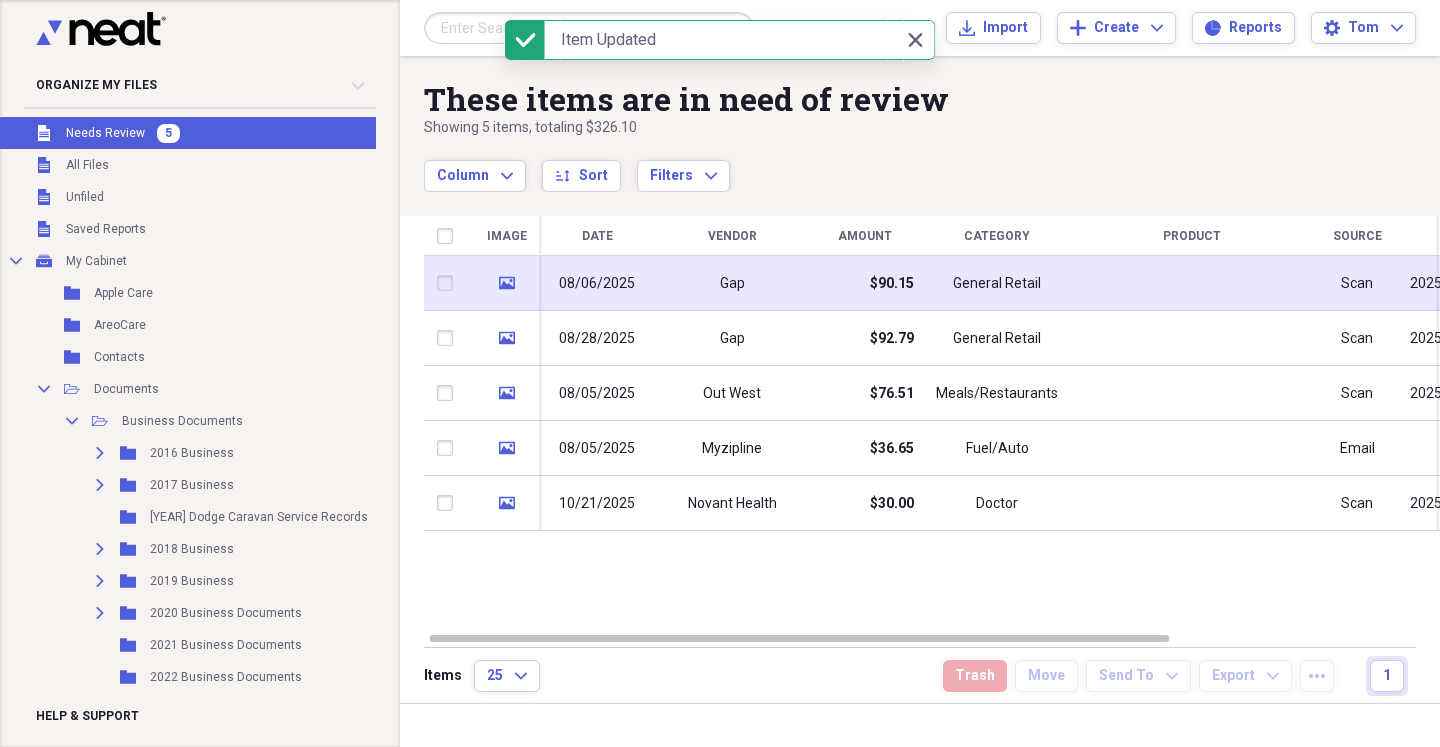 click on "Gap" at bounding box center [732, 283] 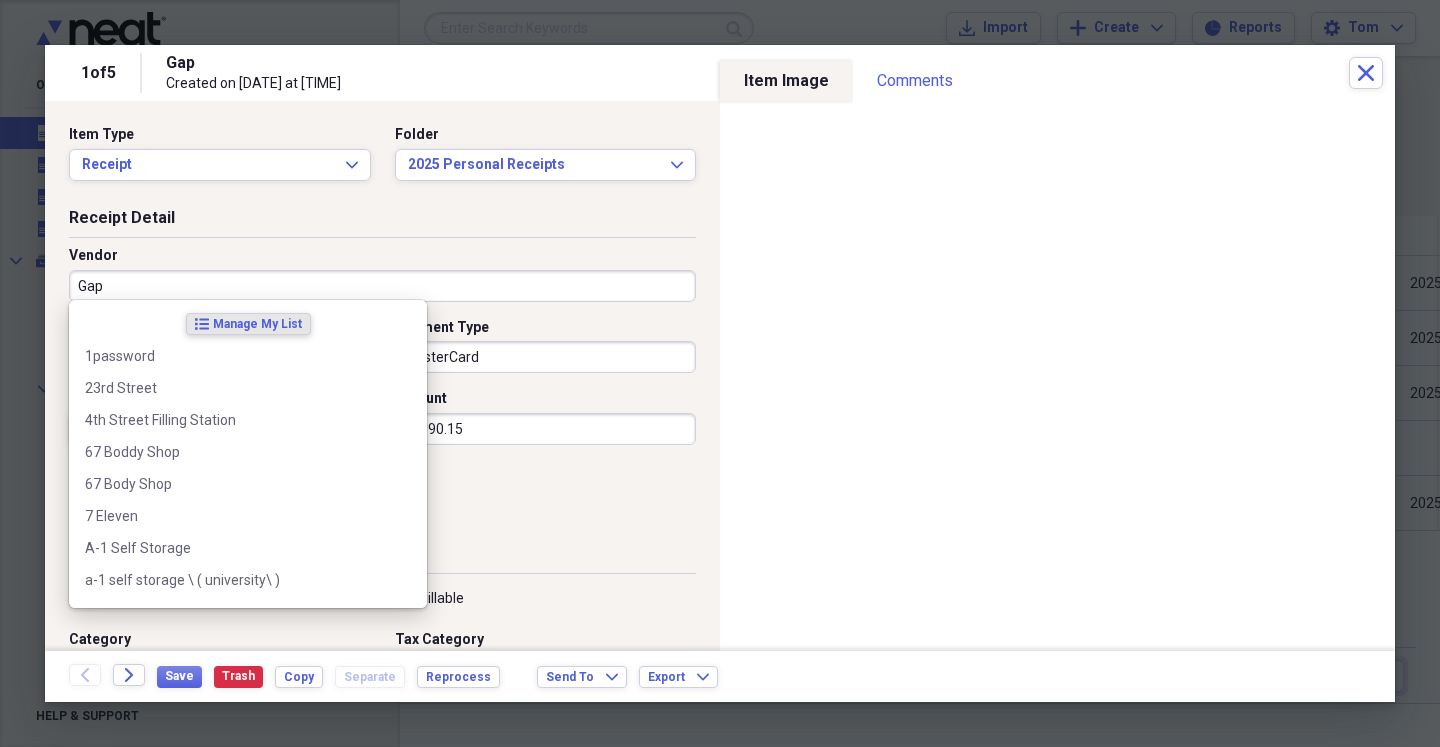 click on "Gap" at bounding box center [382, 286] 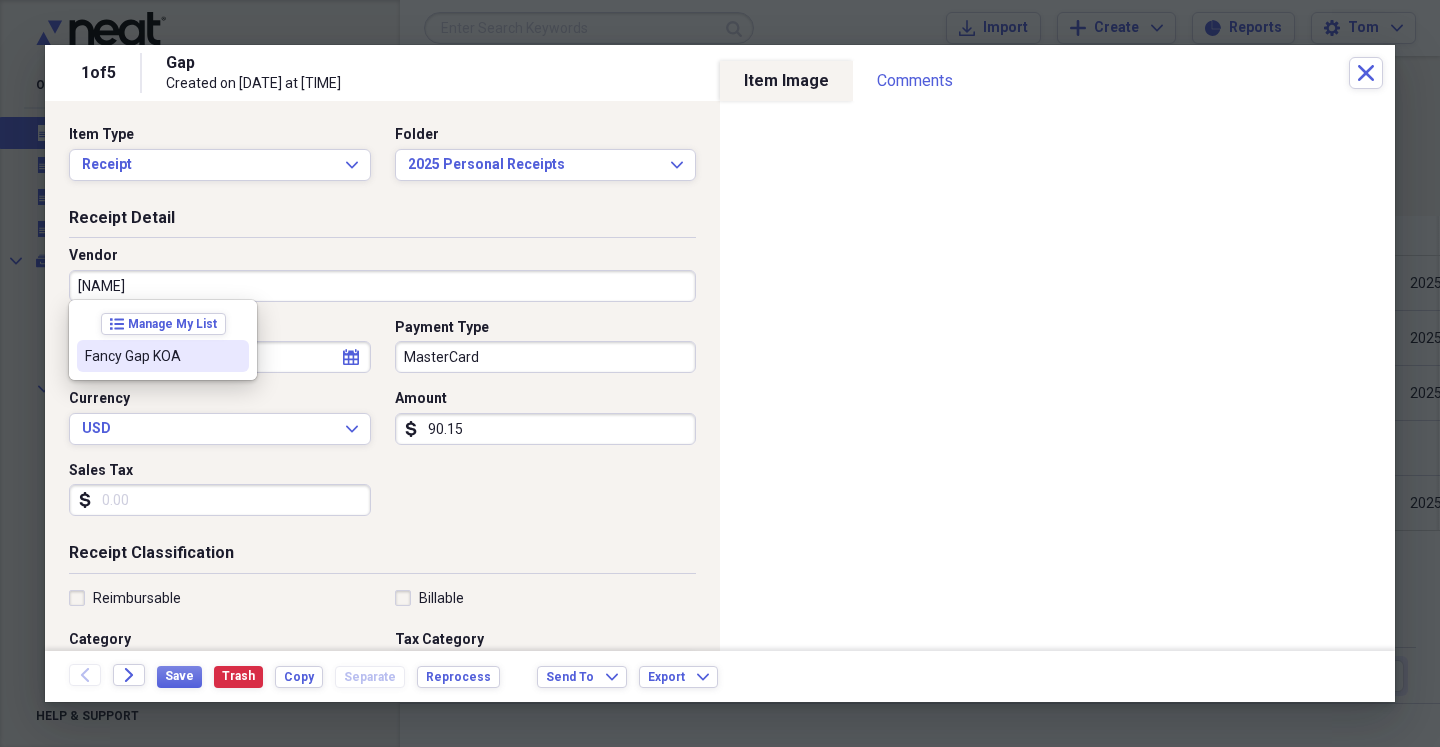 click on "Fancy Gap KOA" at bounding box center (151, 356) 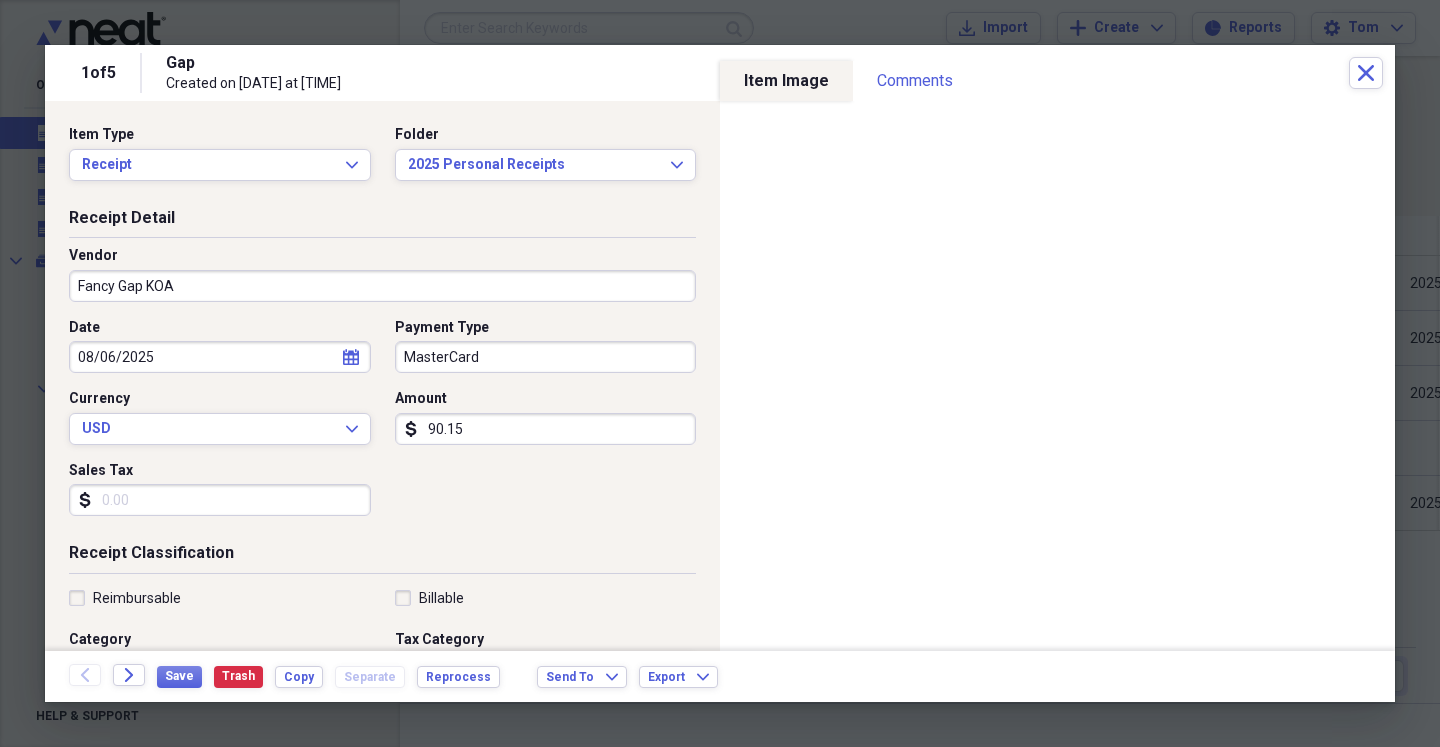 type on "Camping Related" 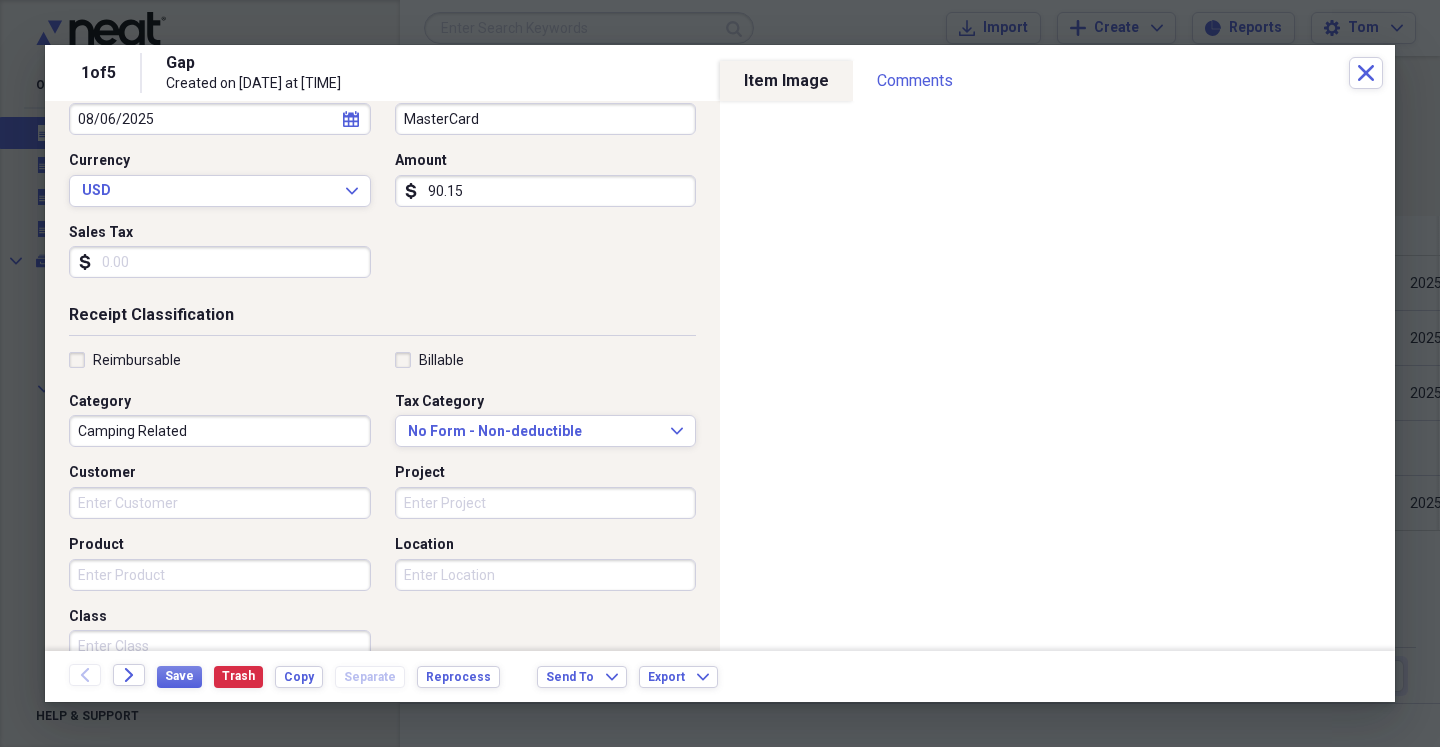 scroll, scrollTop: 239, scrollLeft: 0, axis: vertical 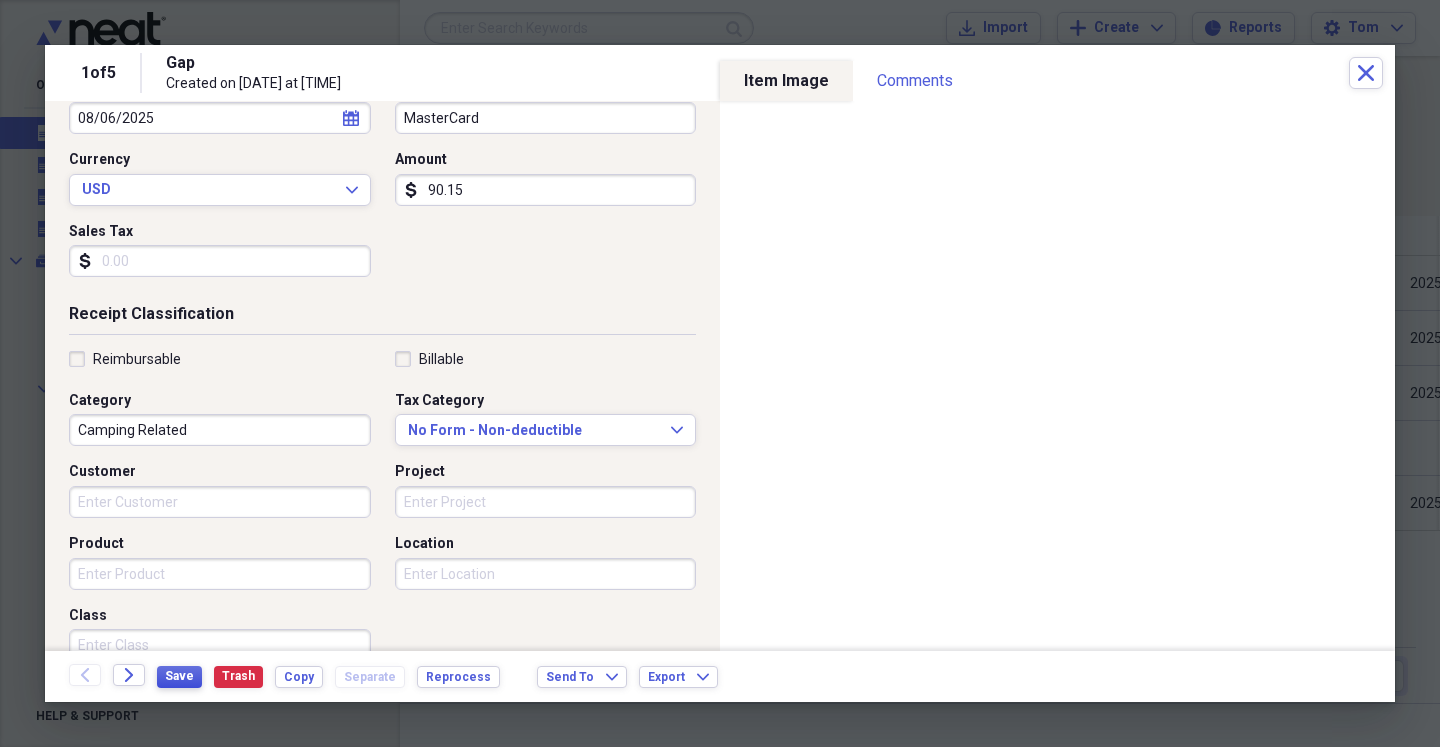 click on "Save" at bounding box center (179, 676) 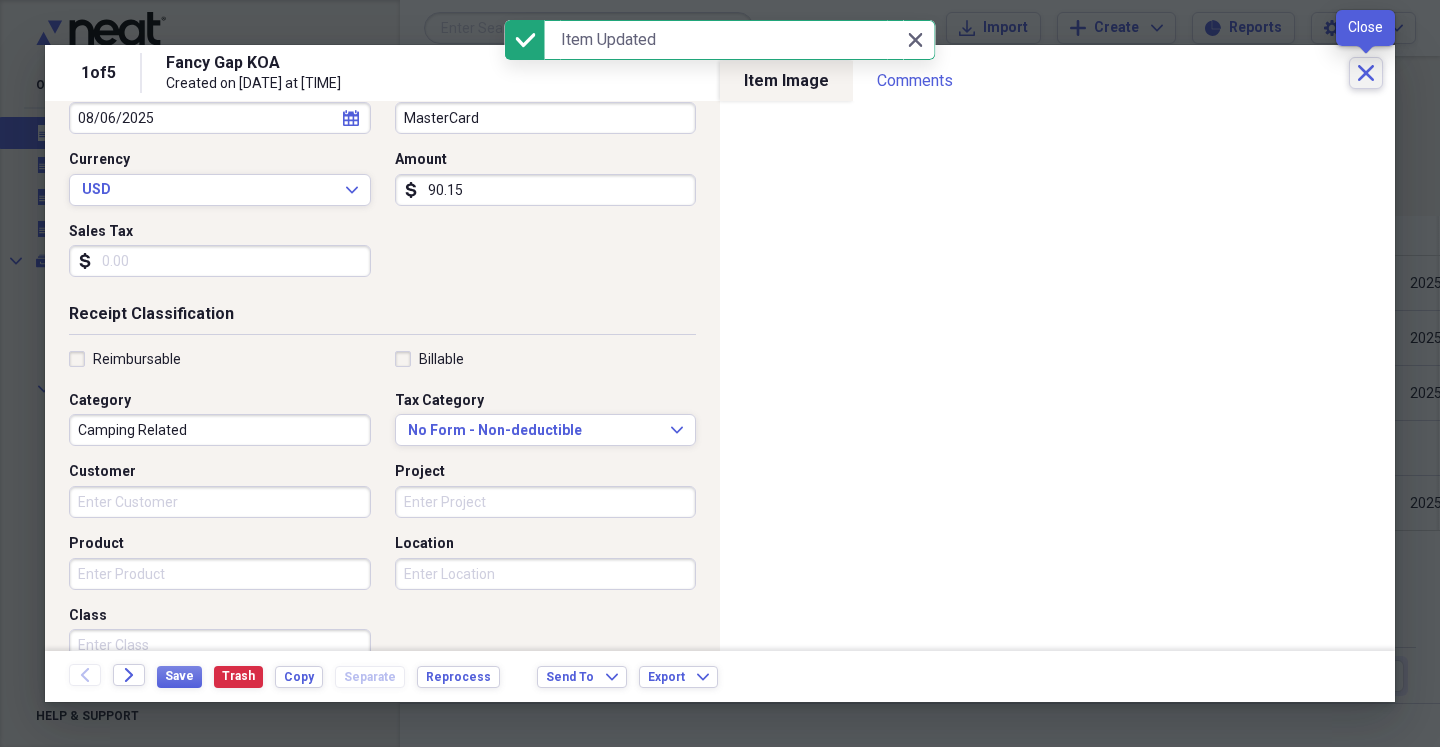 click 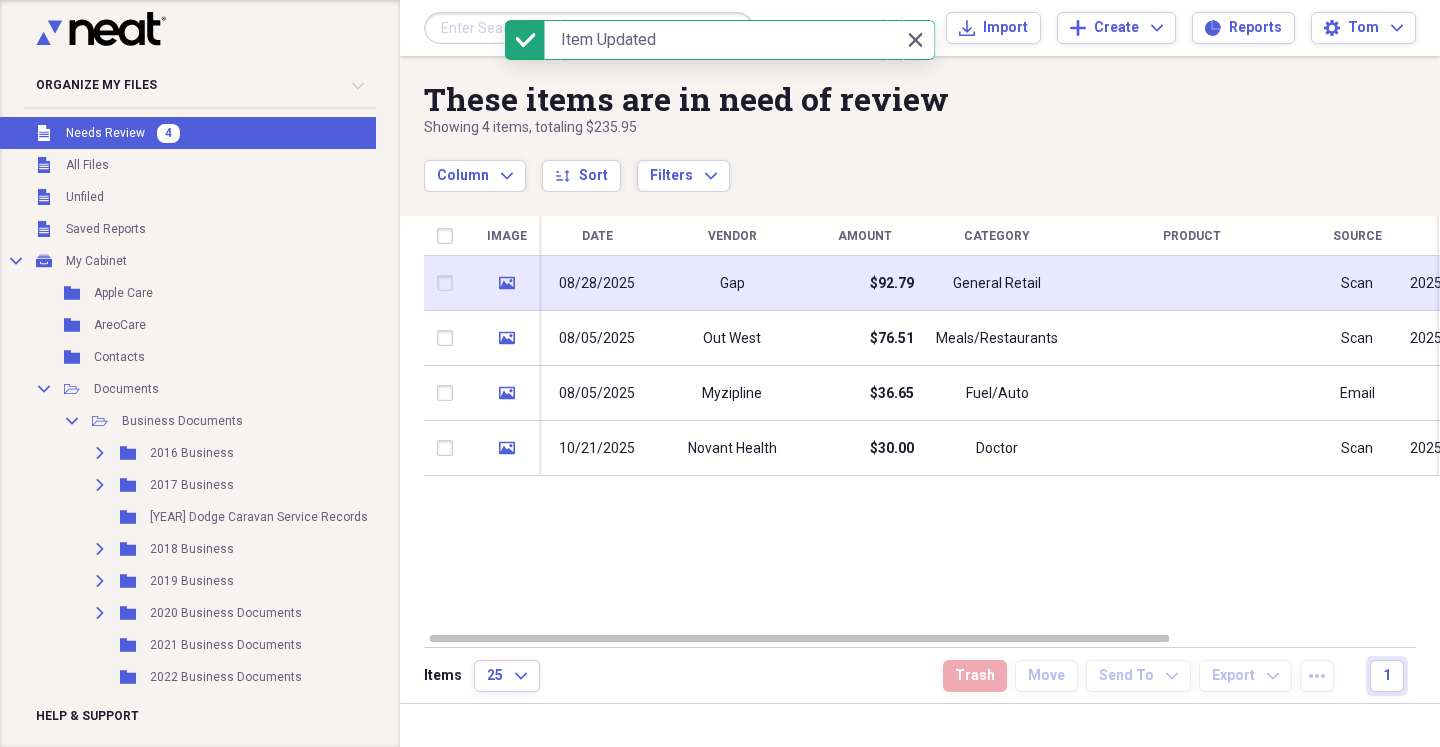 click on "Gap" at bounding box center [732, 283] 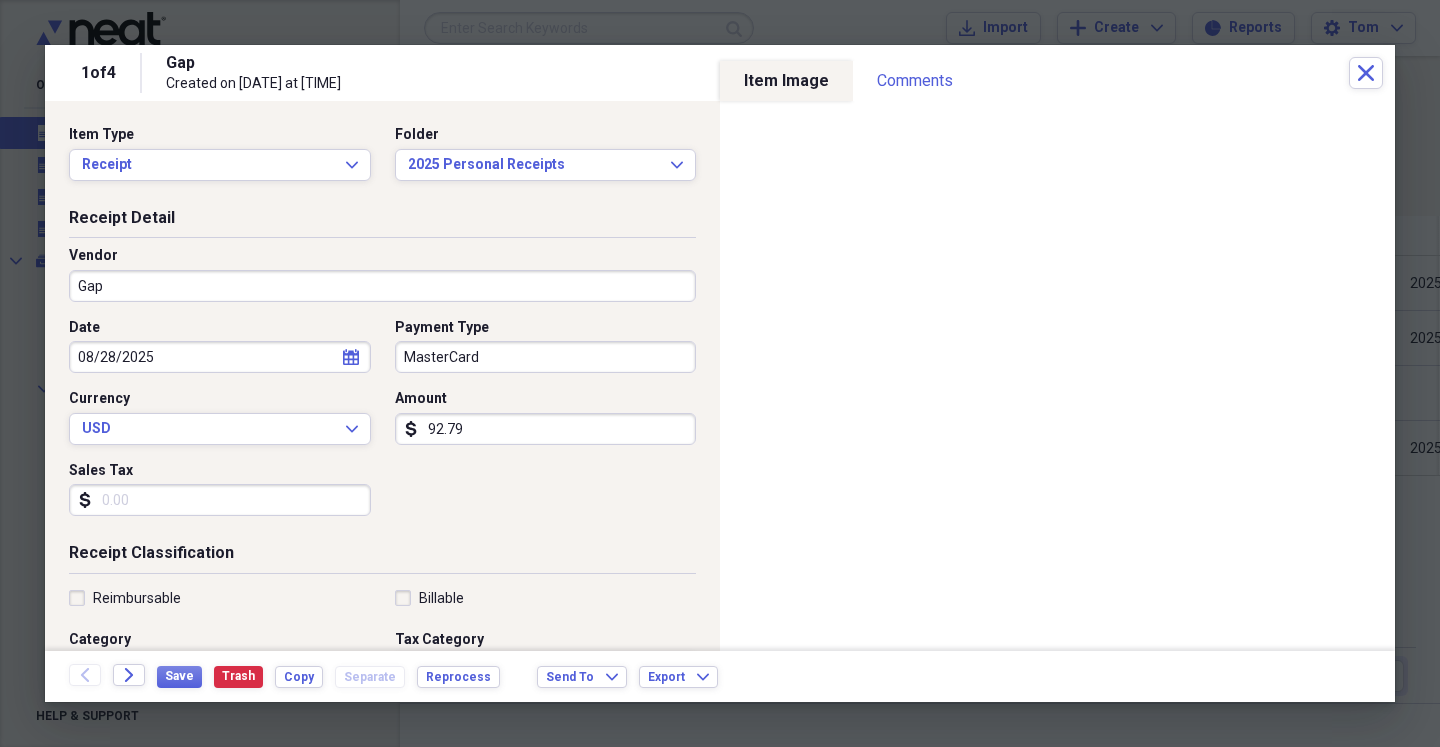 click on "92.79" at bounding box center [546, 429] 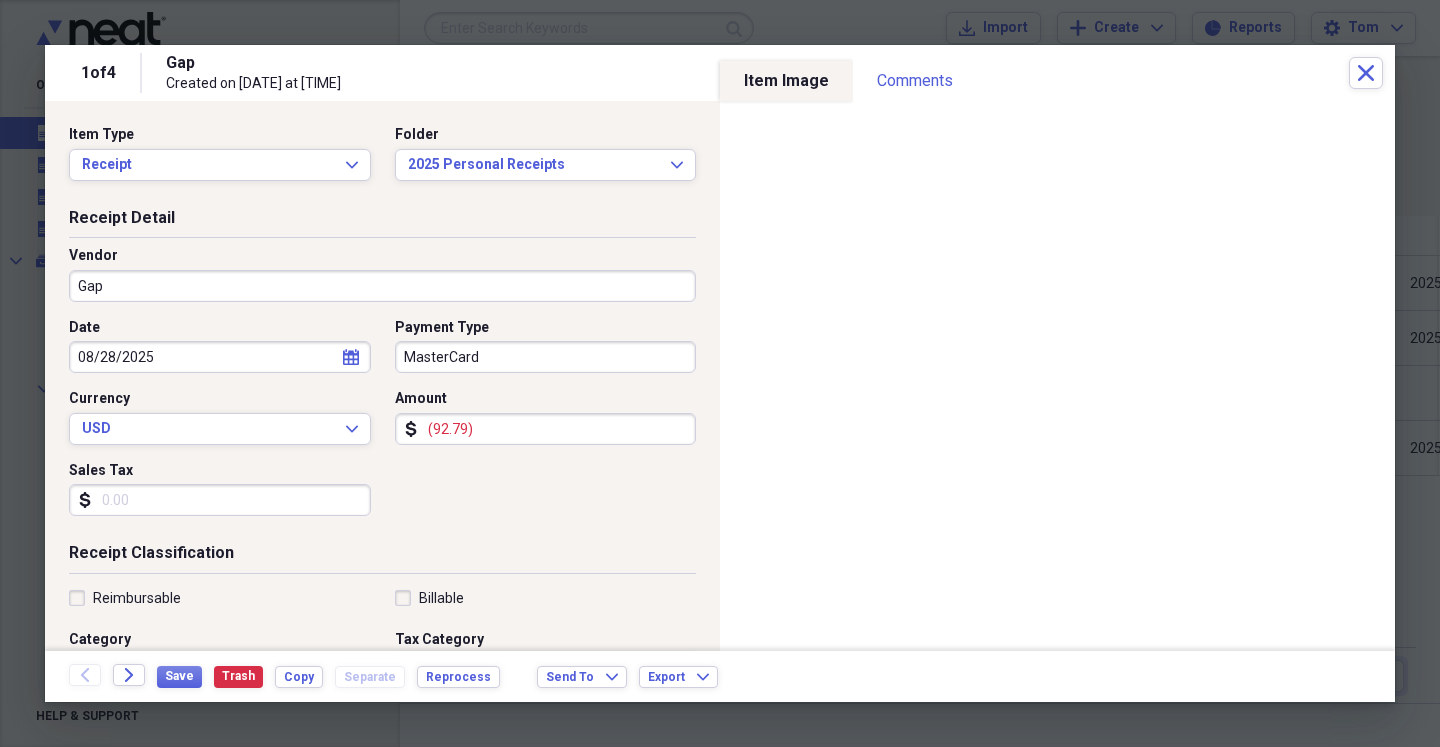 scroll, scrollTop: 0, scrollLeft: 0, axis: both 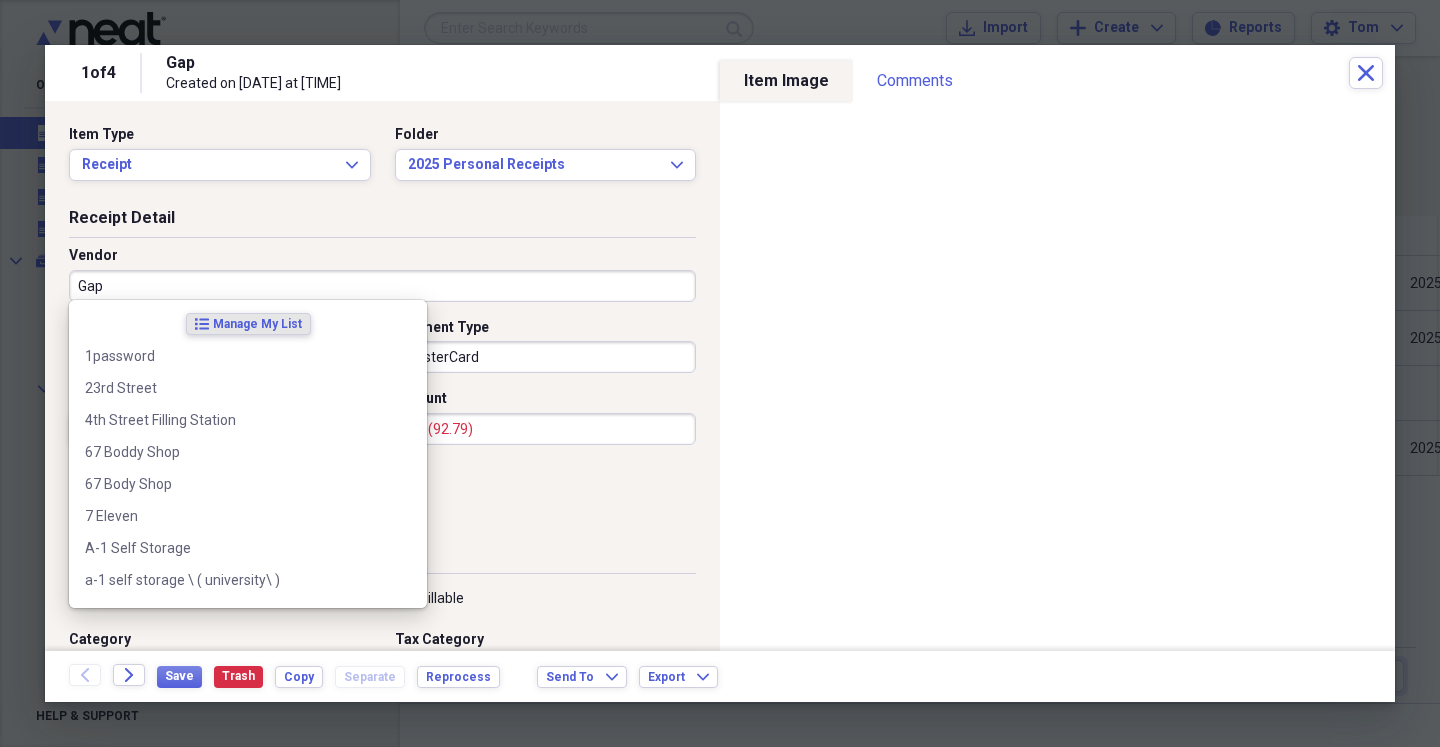 click on "Gap" at bounding box center [382, 286] 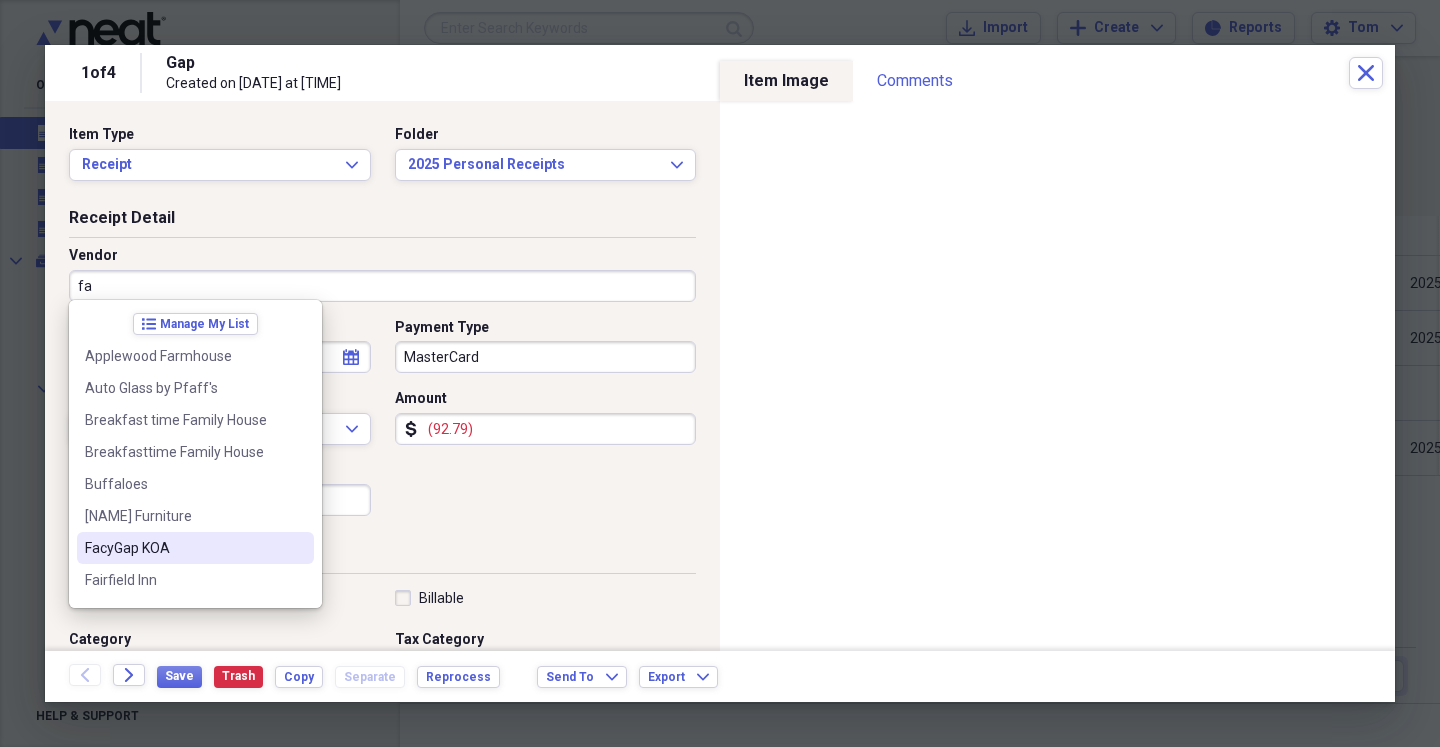 click on "FacyGap KOA" at bounding box center (195, 548) 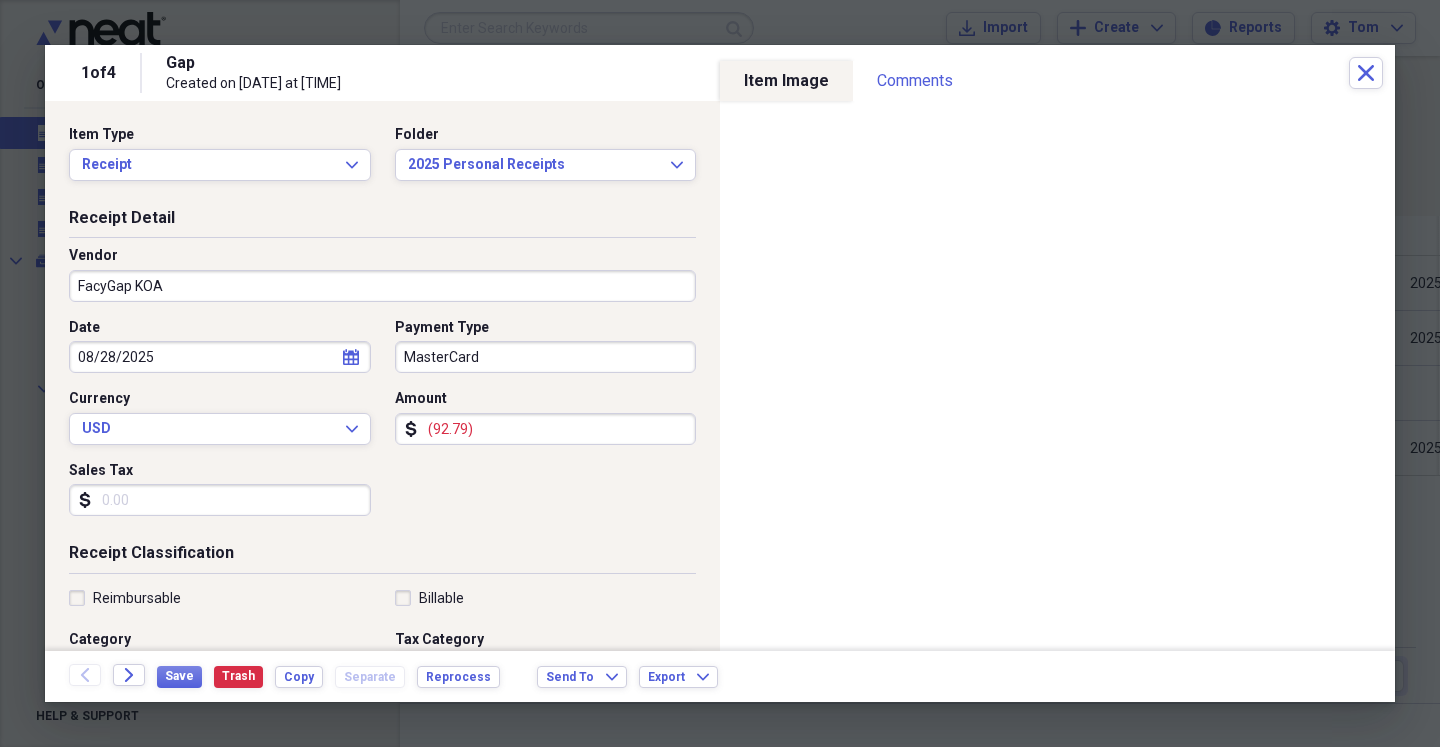 type on "Personal" 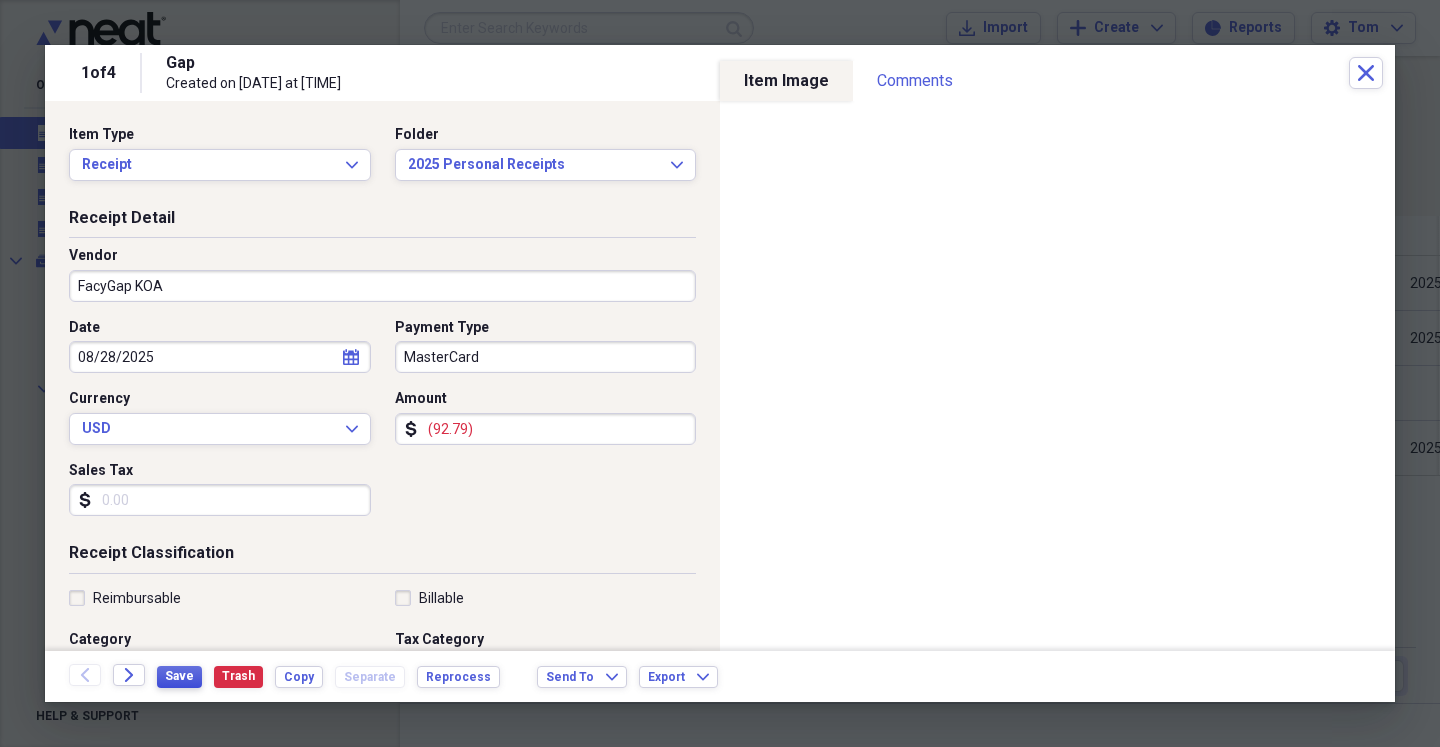 click on "Save" at bounding box center (179, 676) 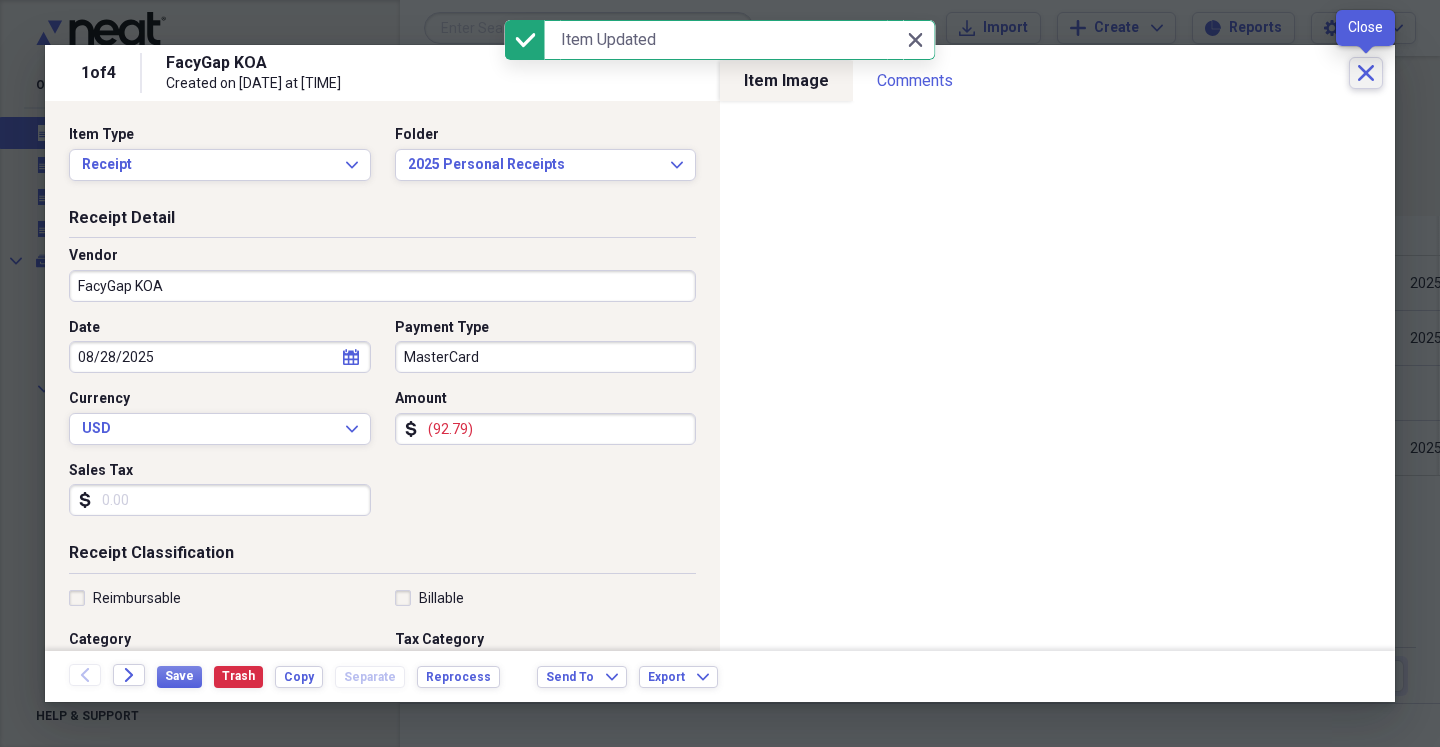 click on "Close" at bounding box center (1366, 73) 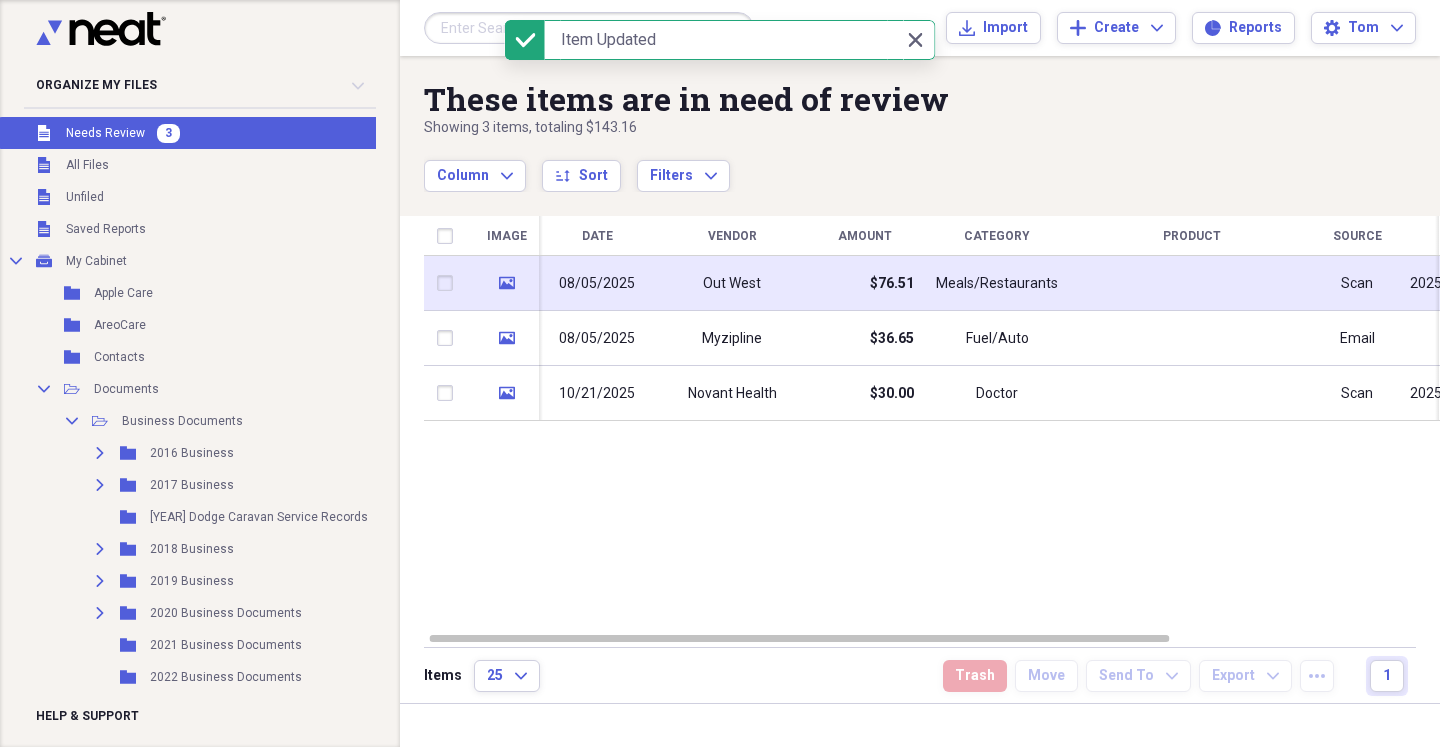 click on "$76.51" at bounding box center [864, 283] 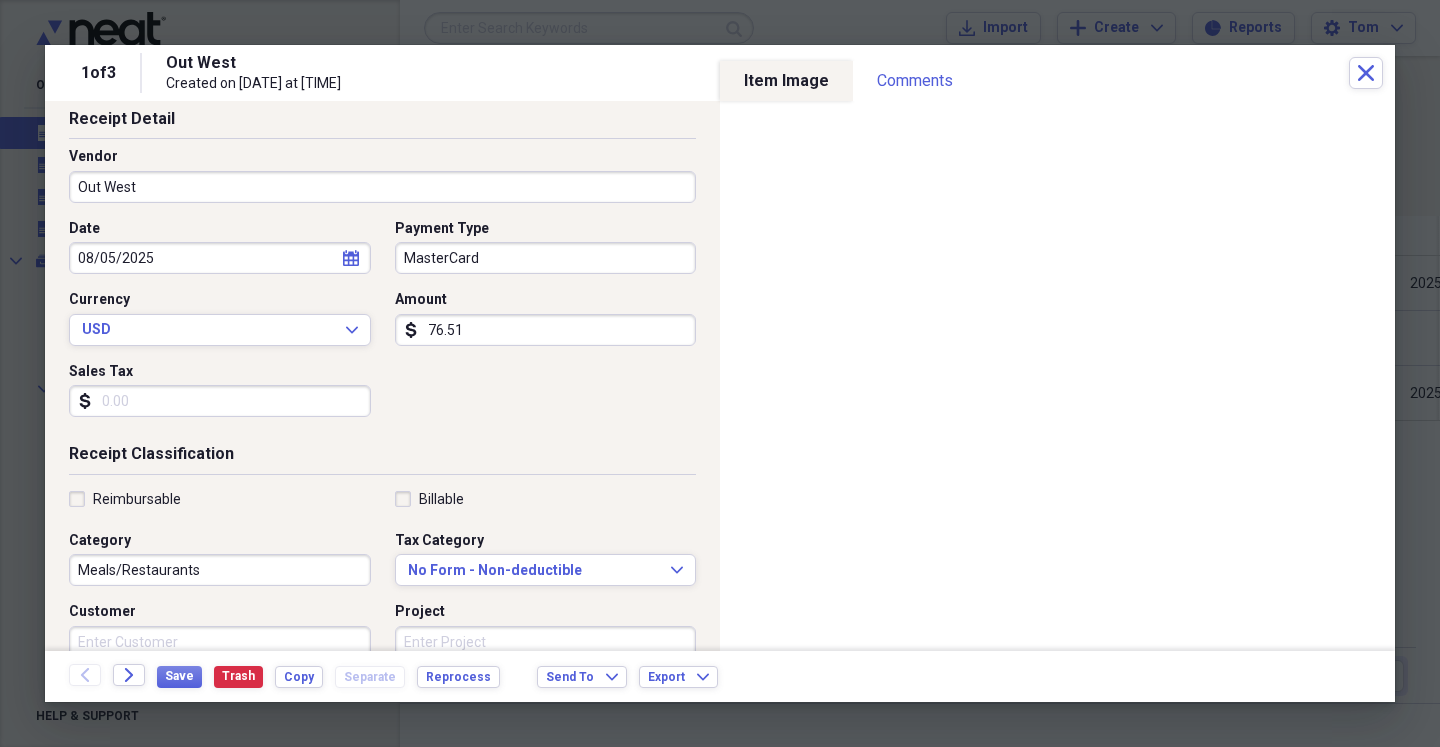 scroll, scrollTop: 98, scrollLeft: 0, axis: vertical 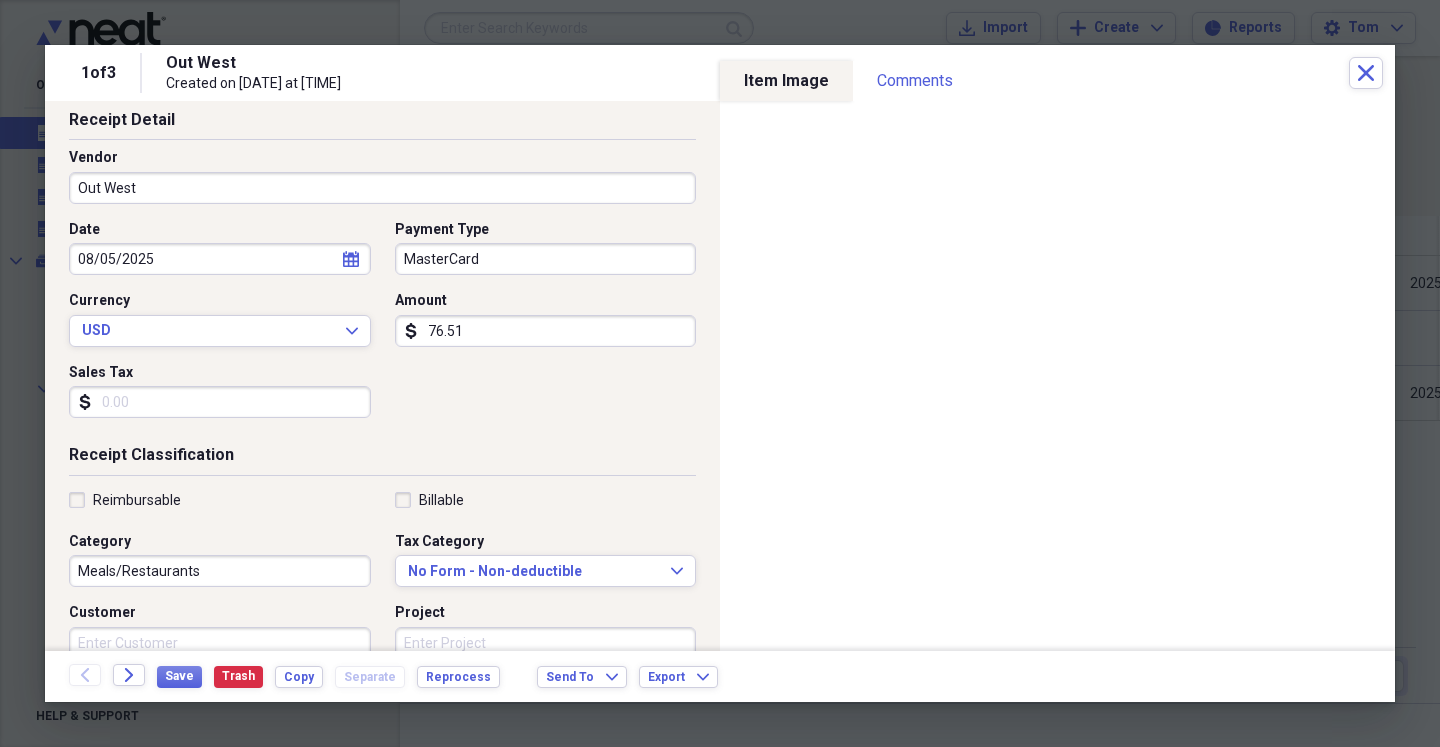 click on "76.51" at bounding box center (546, 331) 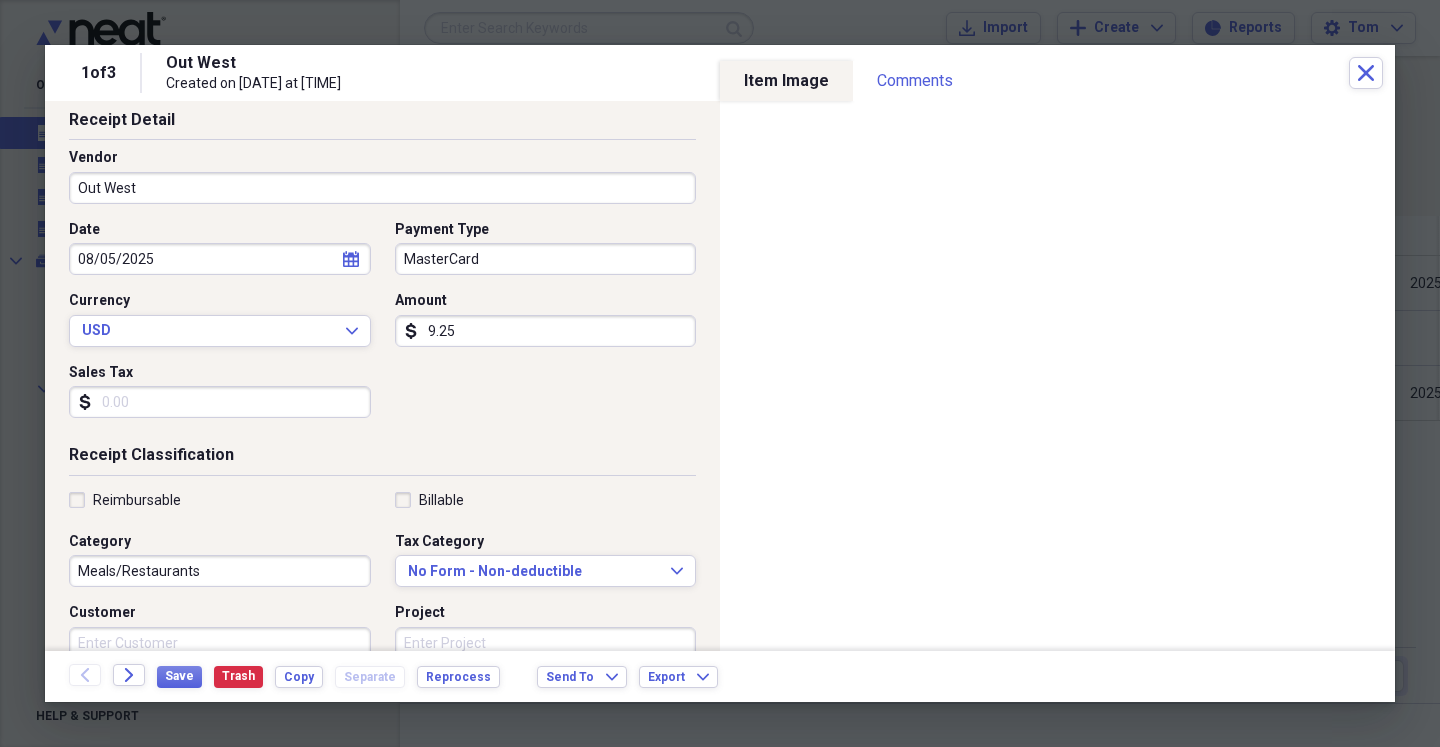 type on "92.51" 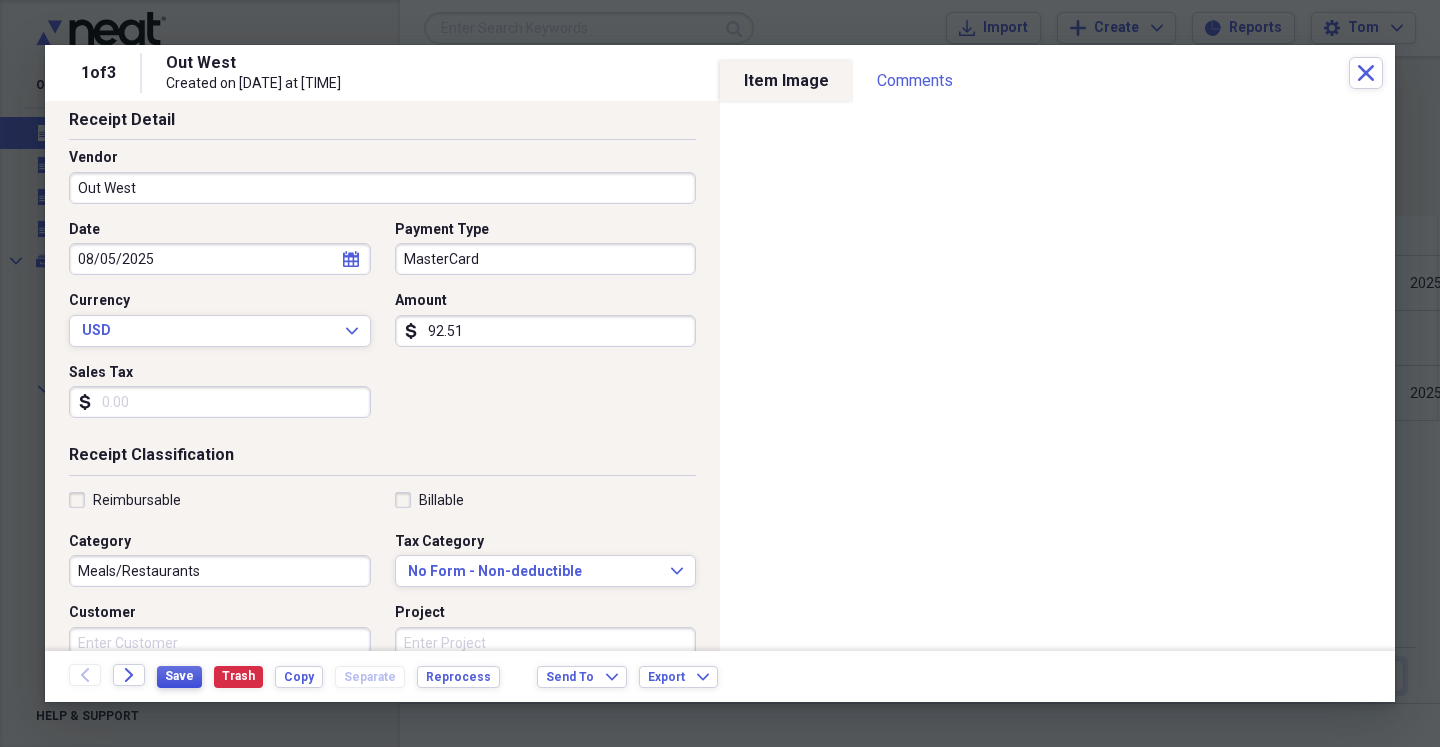 click on "Save" at bounding box center (179, 677) 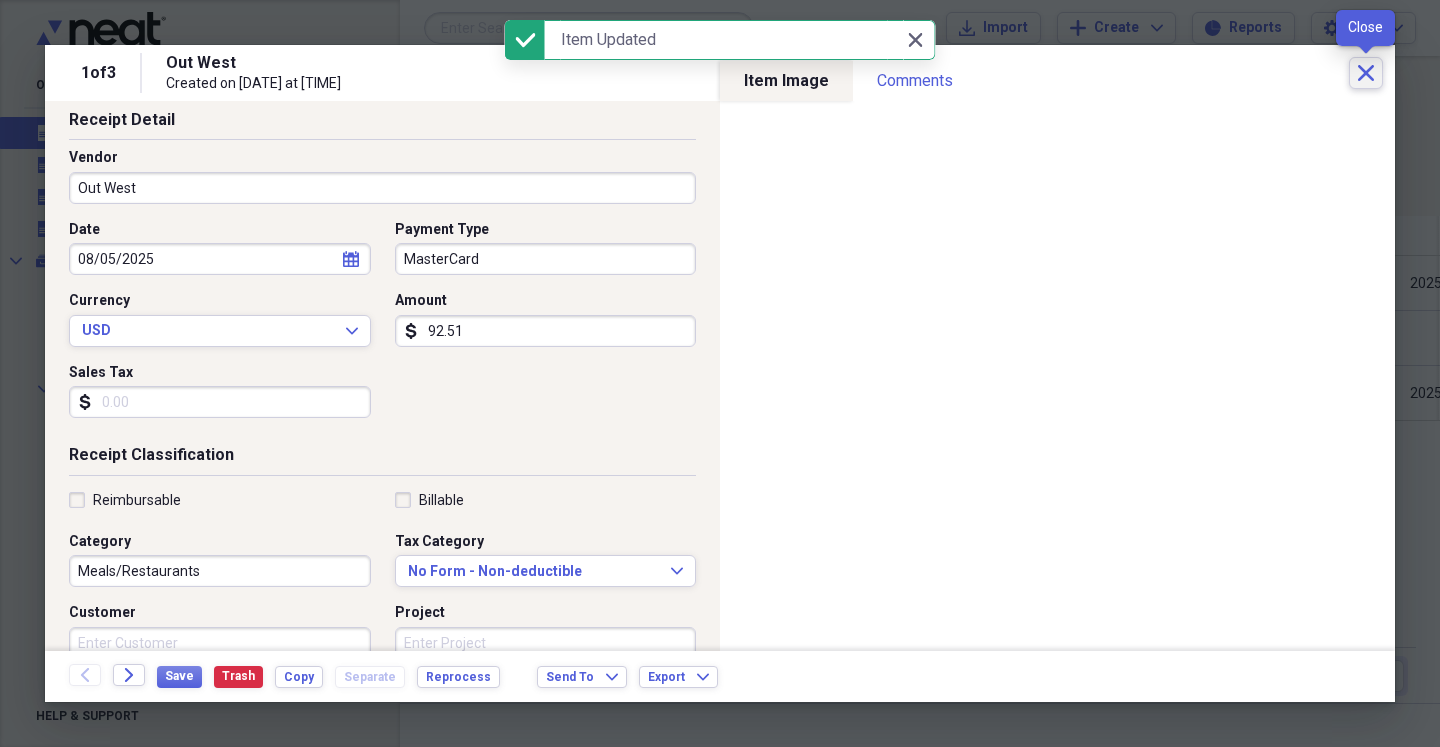 click on "Close" 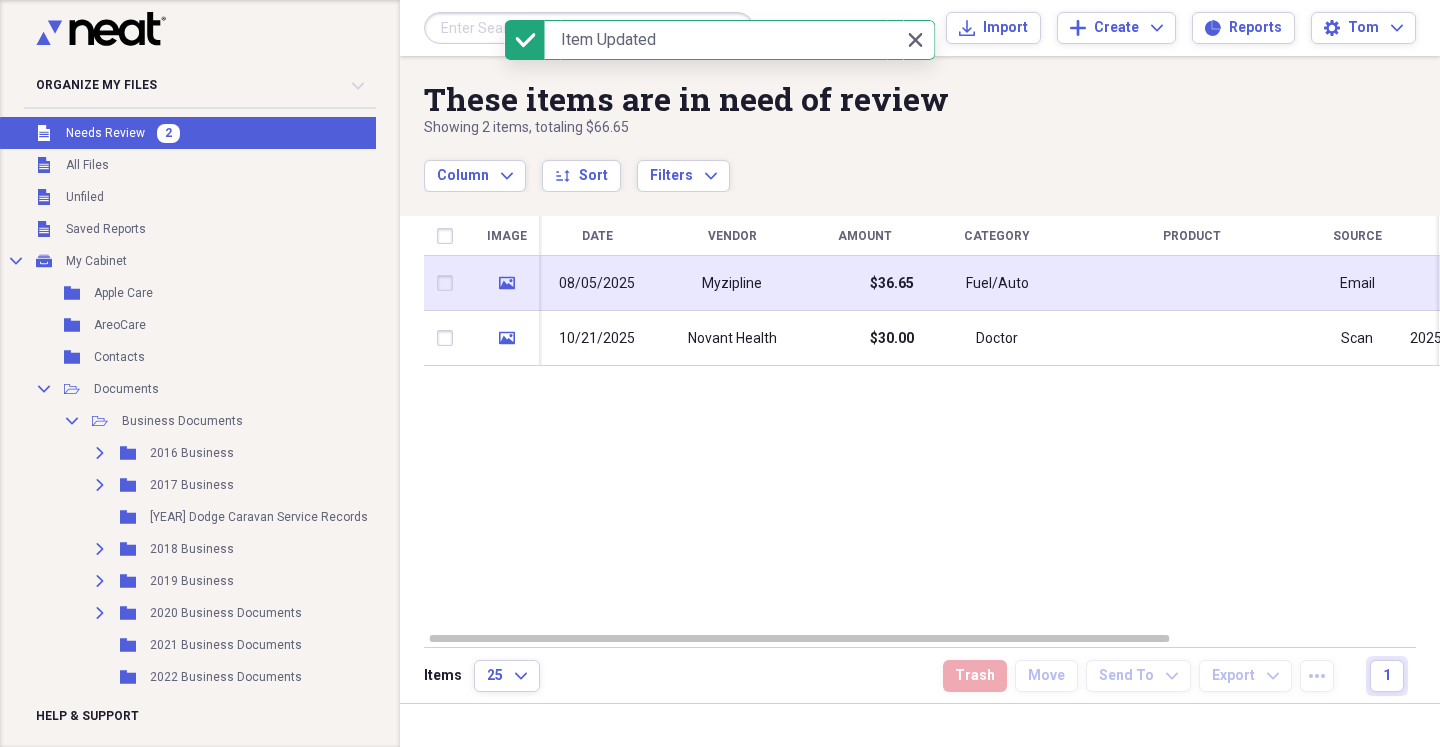 click on "Fuel/Auto" at bounding box center [997, 283] 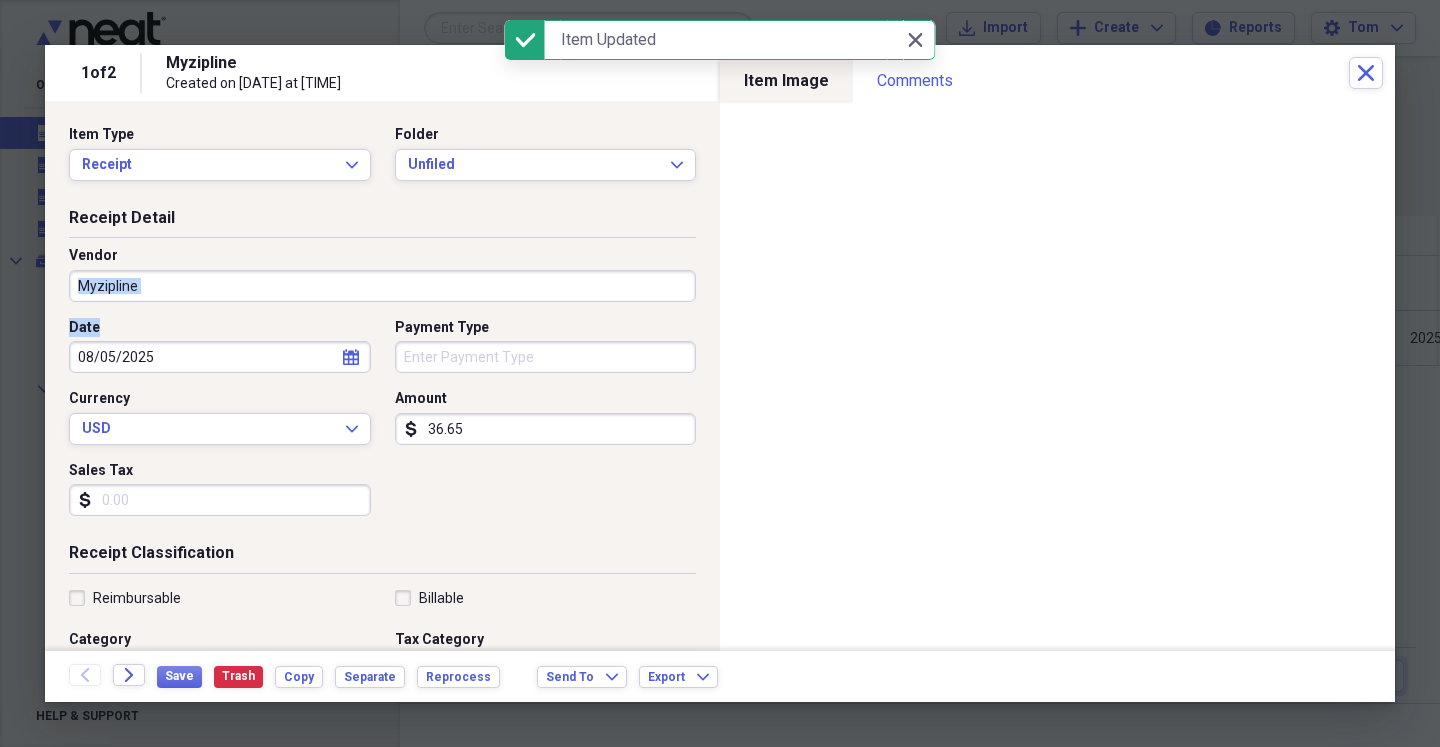 click on "Vendor [NAME] Date [DATE] calendar Calendar Payment Type Currency USD Expand Amount dollar-sign [NUMBER] Sales Tax dollar-sign" at bounding box center [382, 389] 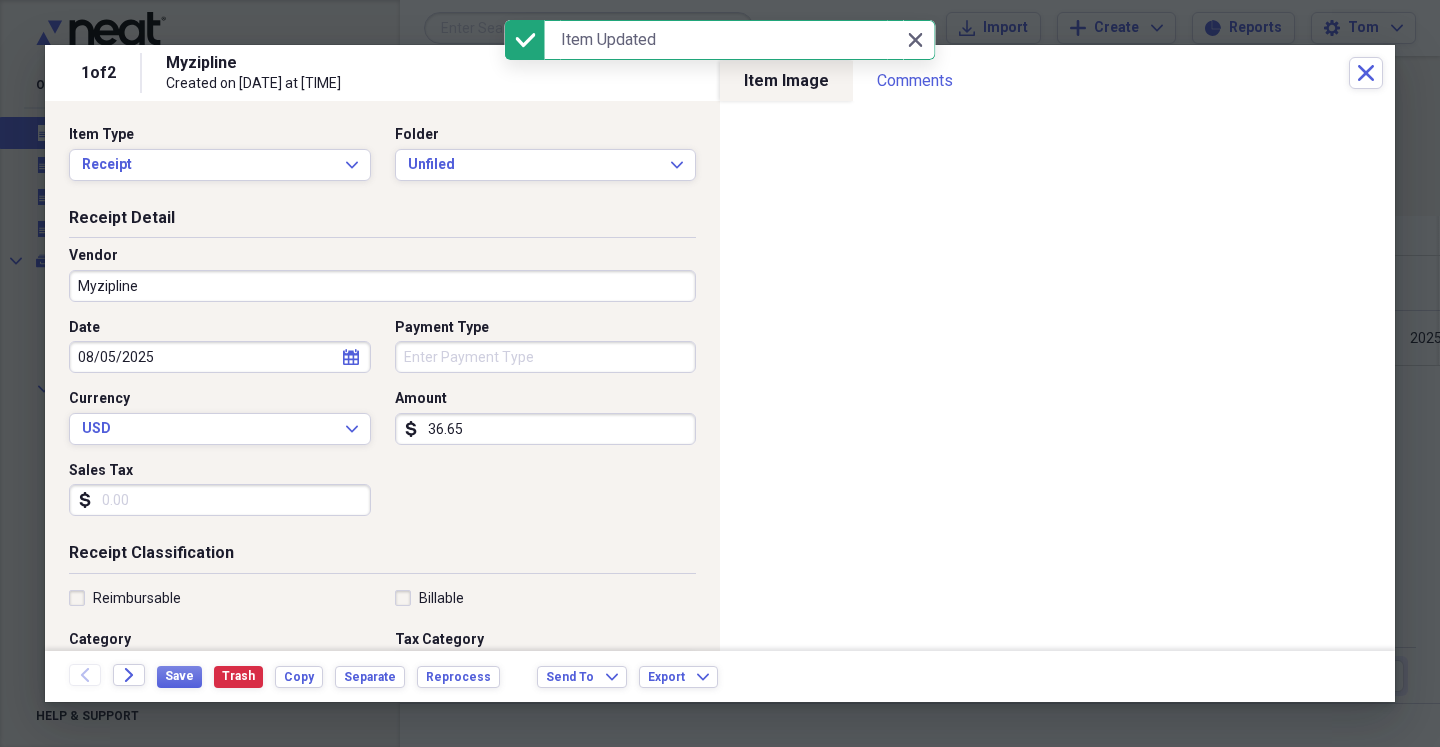 click on "Myzipline" at bounding box center (382, 286) 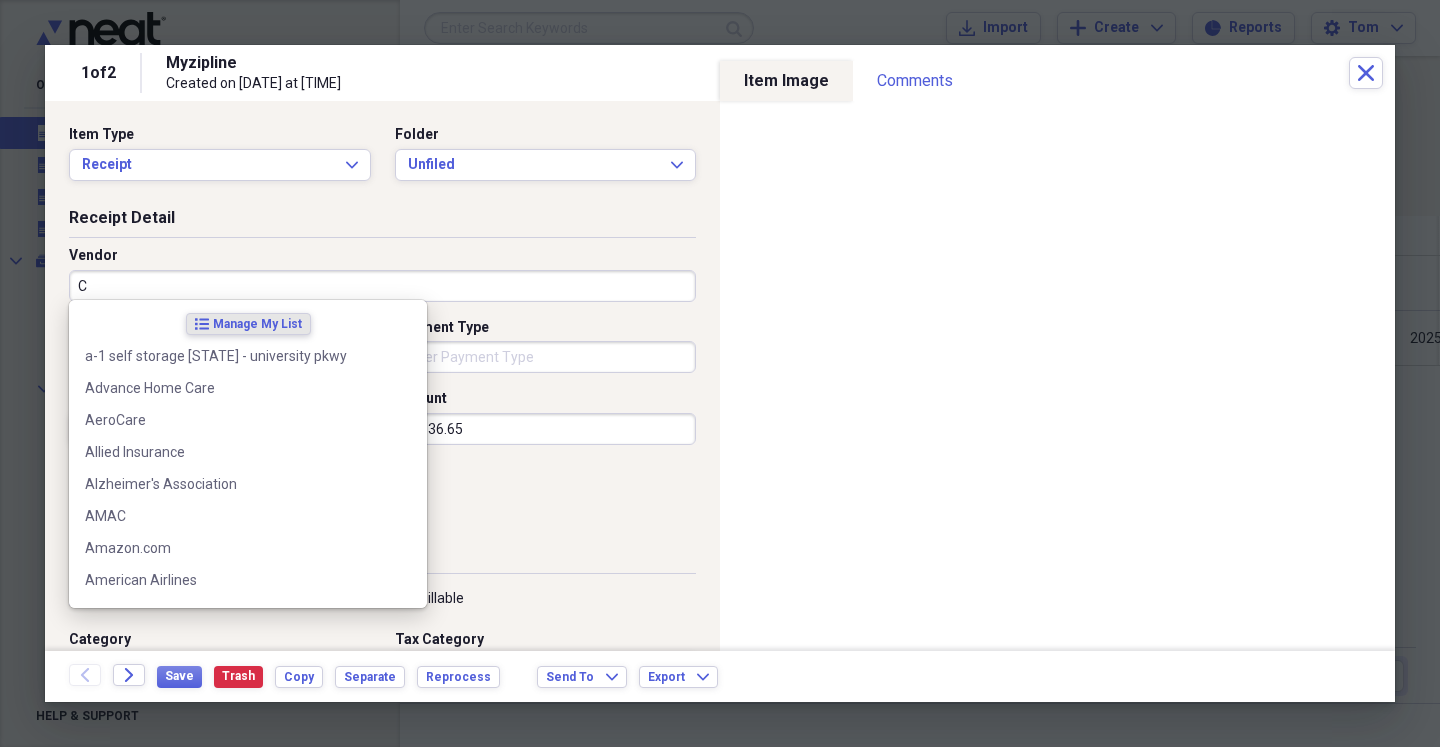 type on "Ci" 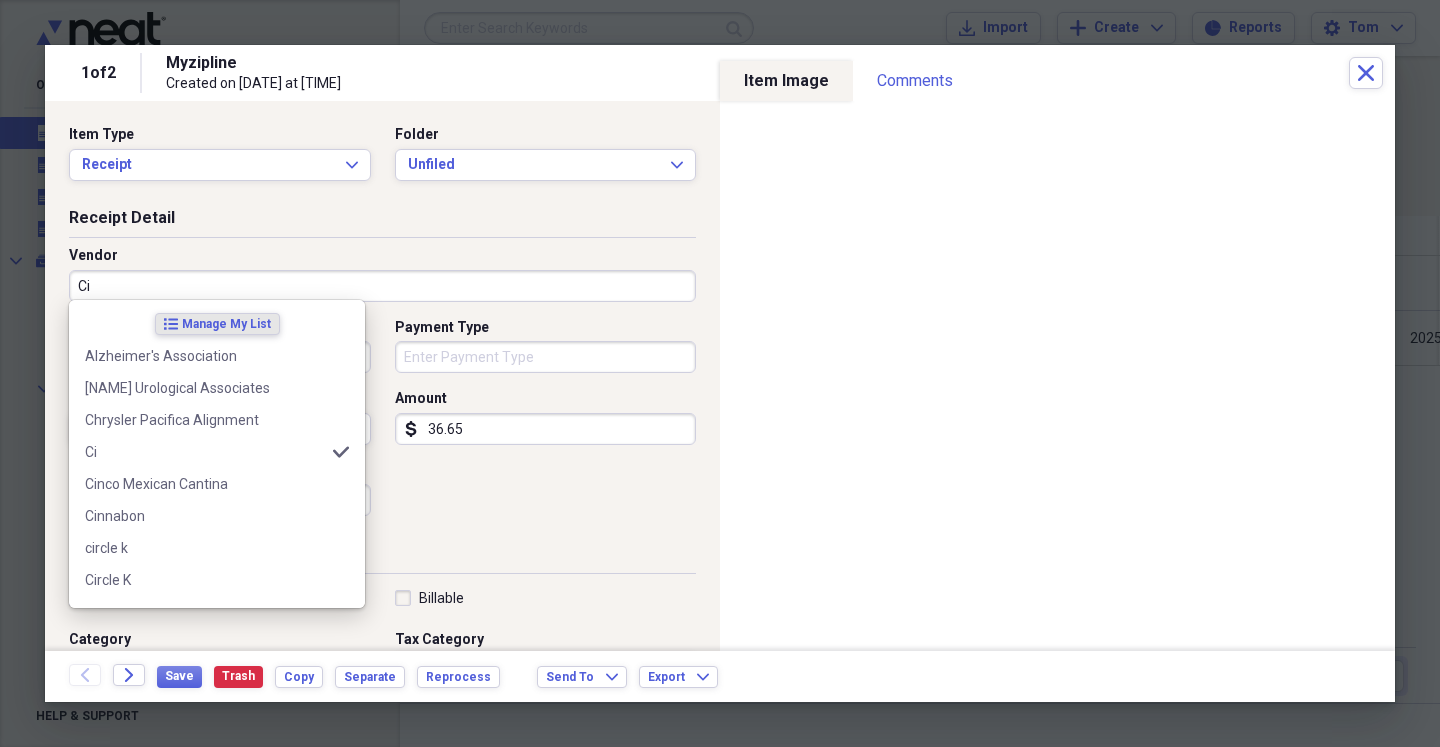 type on "Transportation" 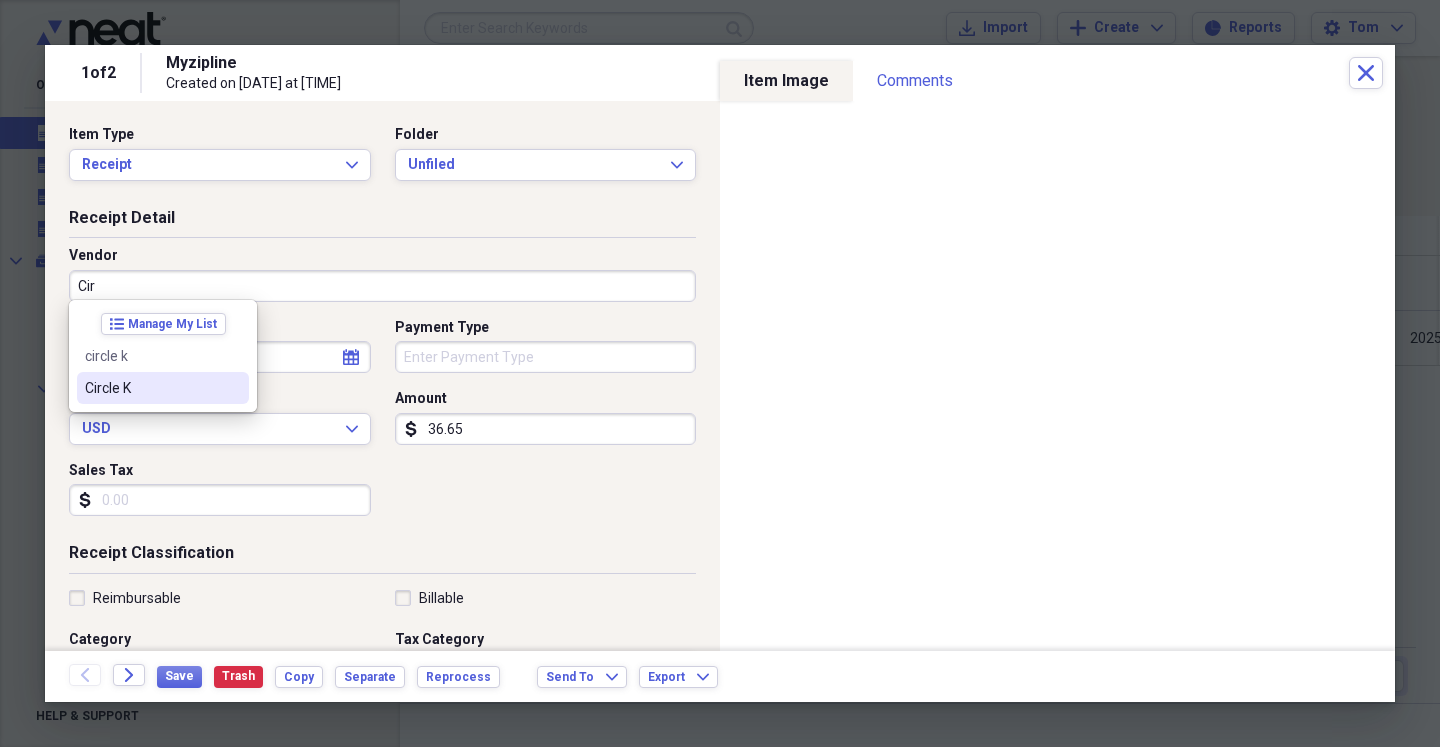 click on "Circle K" at bounding box center [163, 388] 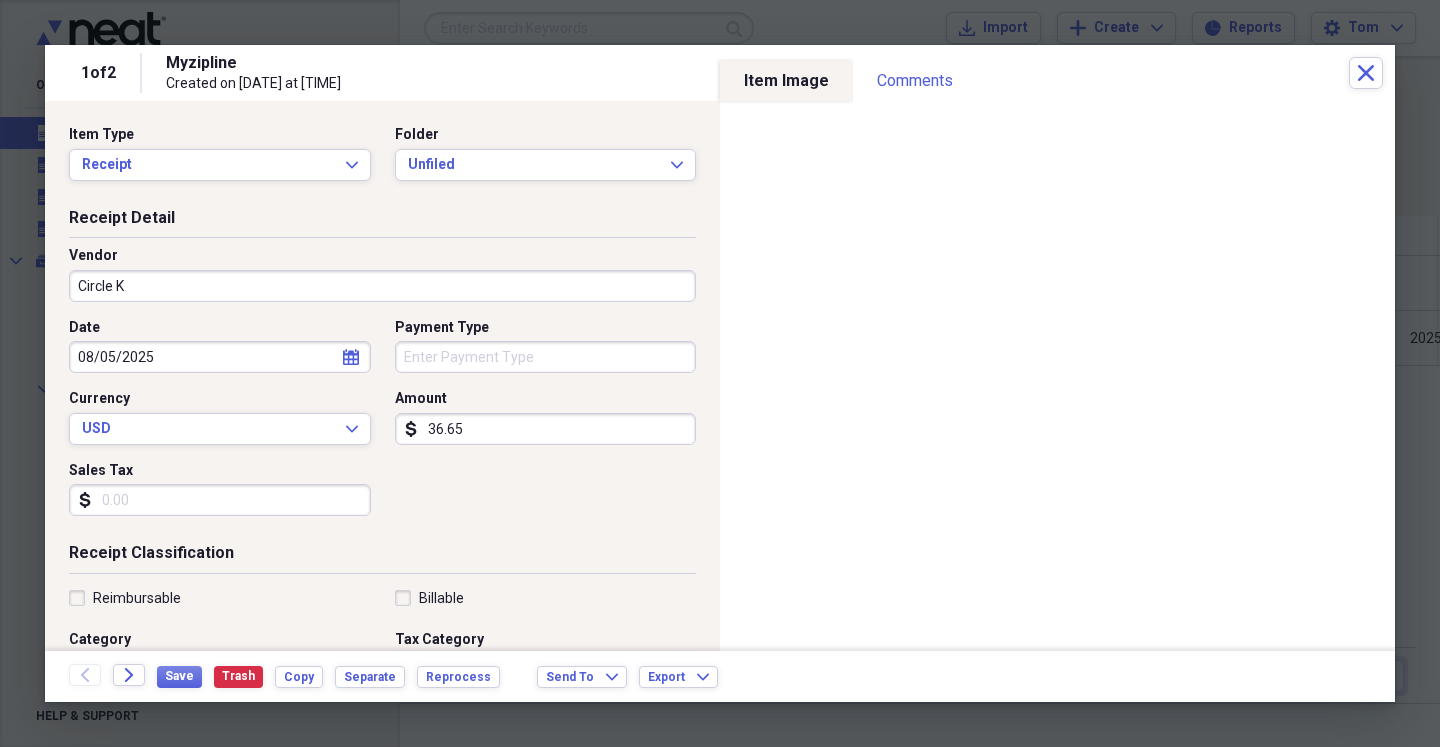 type on "Fuel/Auto" 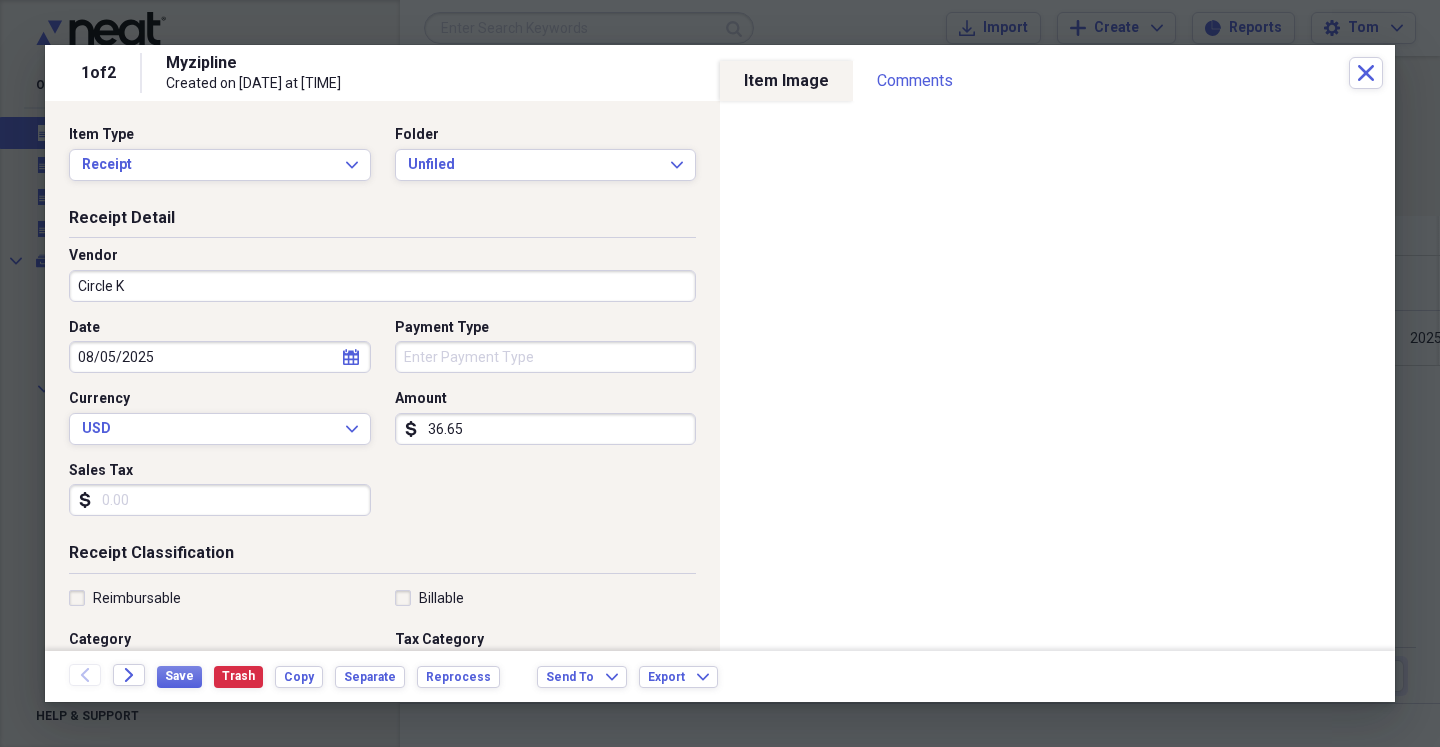 click on "Payment Type" at bounding box center [546, 357] 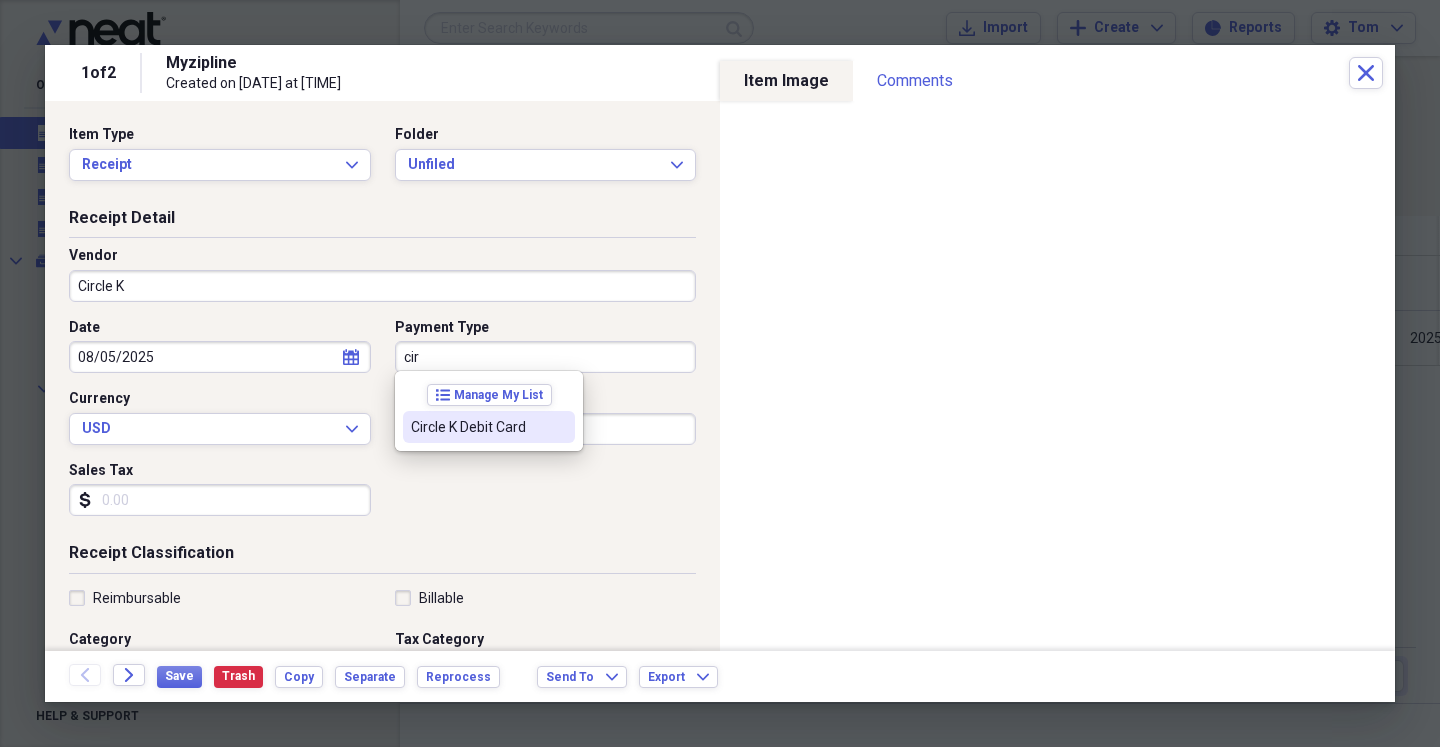 click on "Circle K Debit Card" at bounding box center (477, 427) 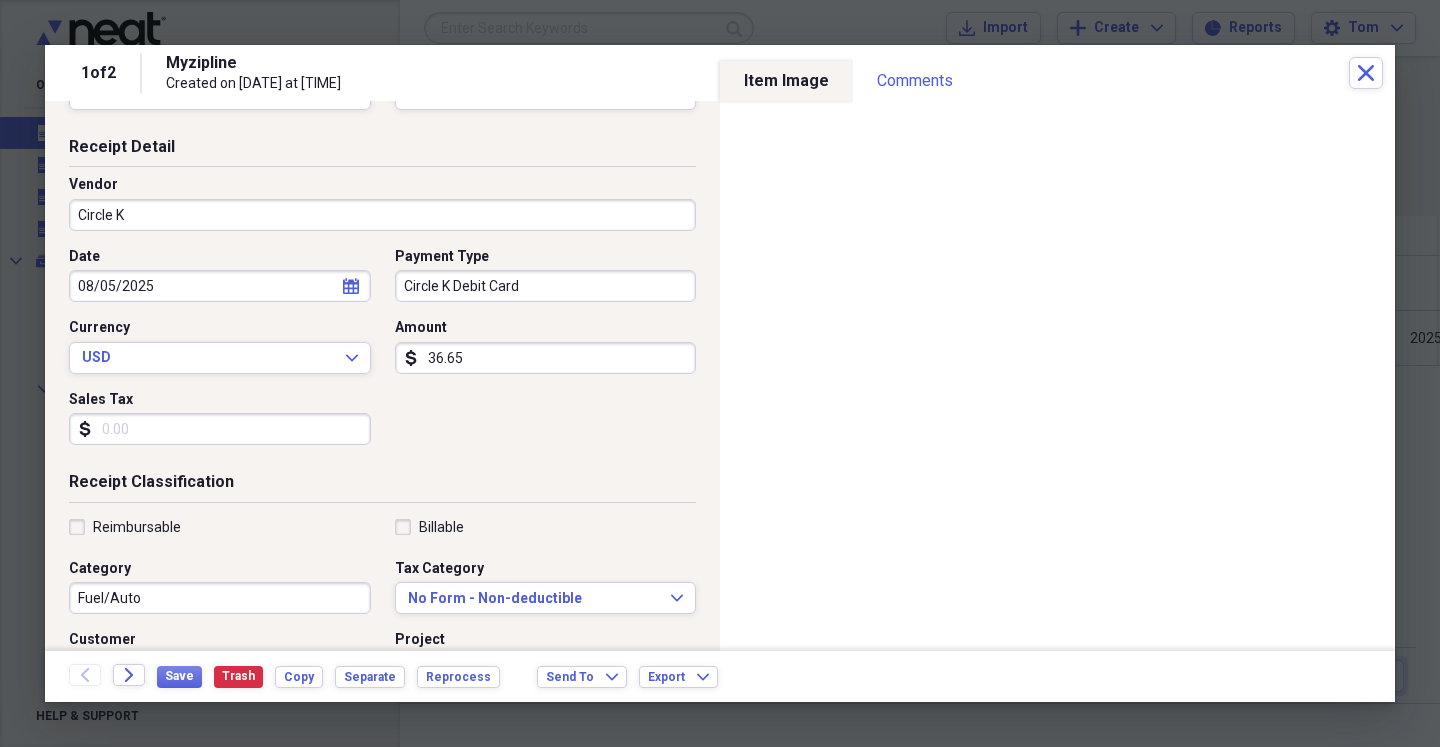 scroll, scrollTop: 74, scrollLeft: 0, axis: vertical 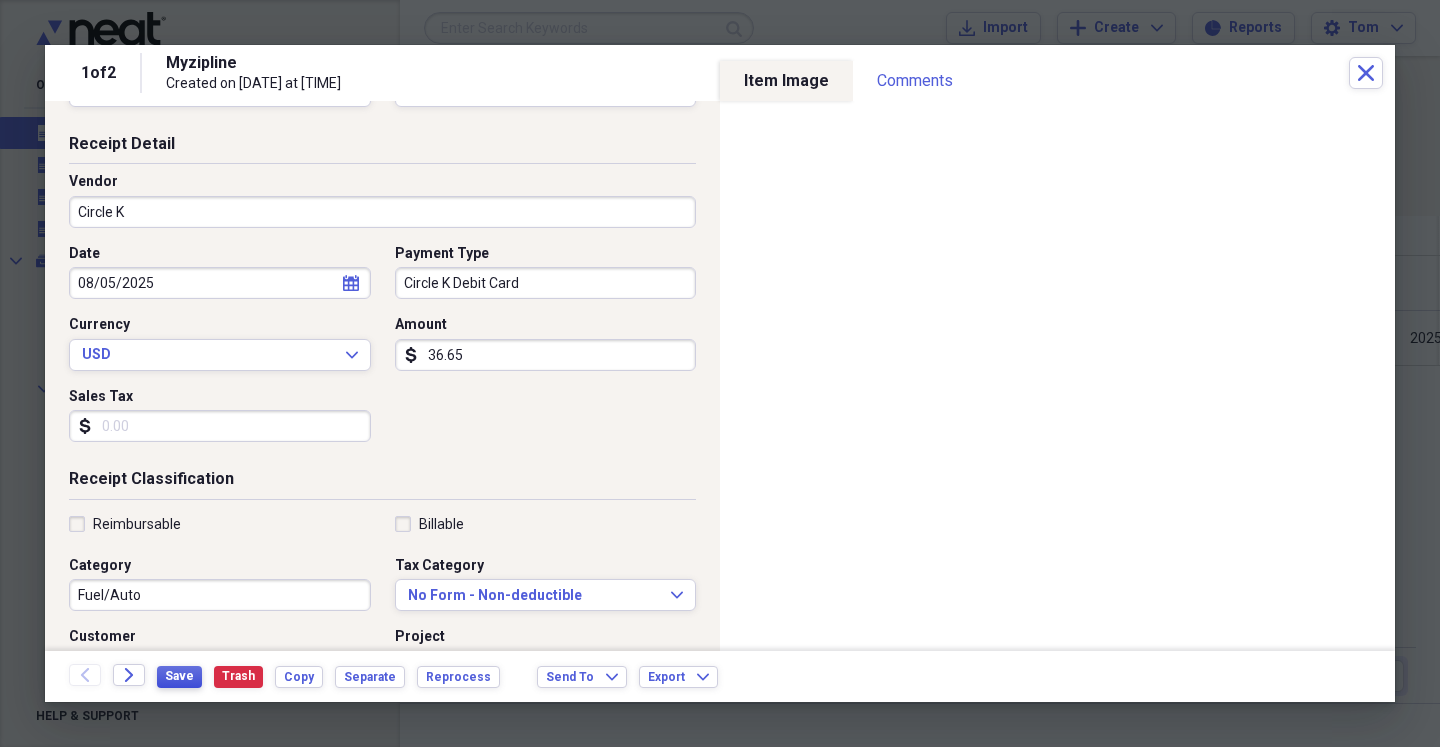 click on "Save" at bounding box center [179, 676] 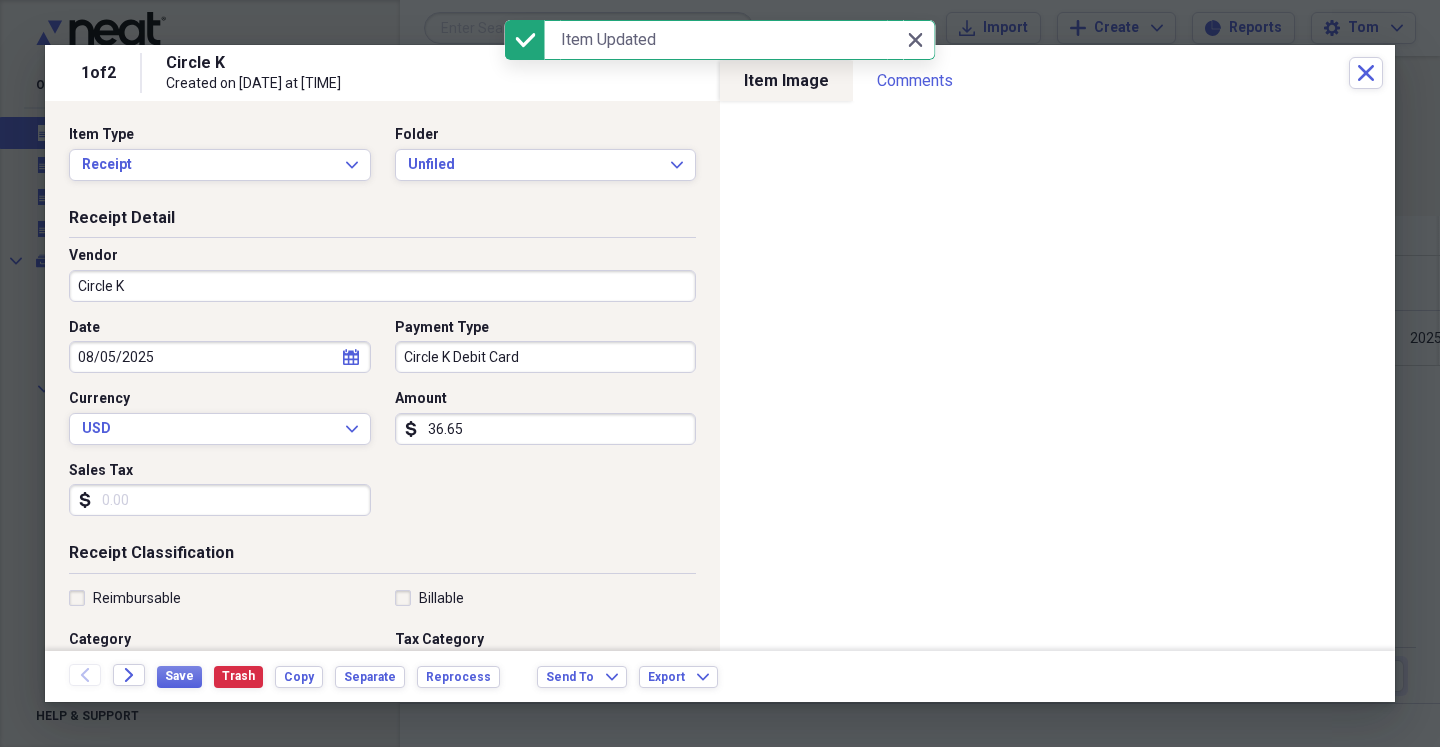 scroll, scrollTop: 0, scrollLeft: 0, axis: both 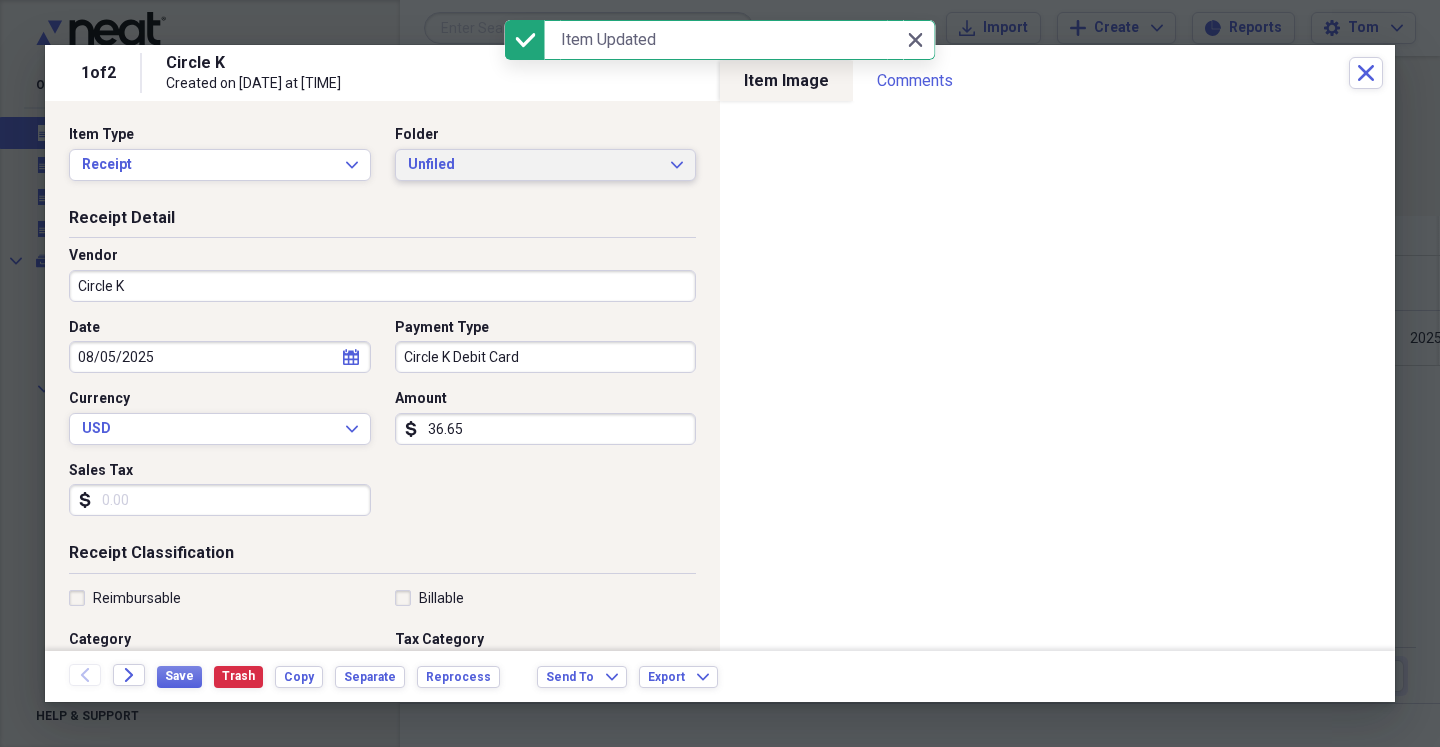click on "Unfiled Expand" at bounding box center [546, 165] 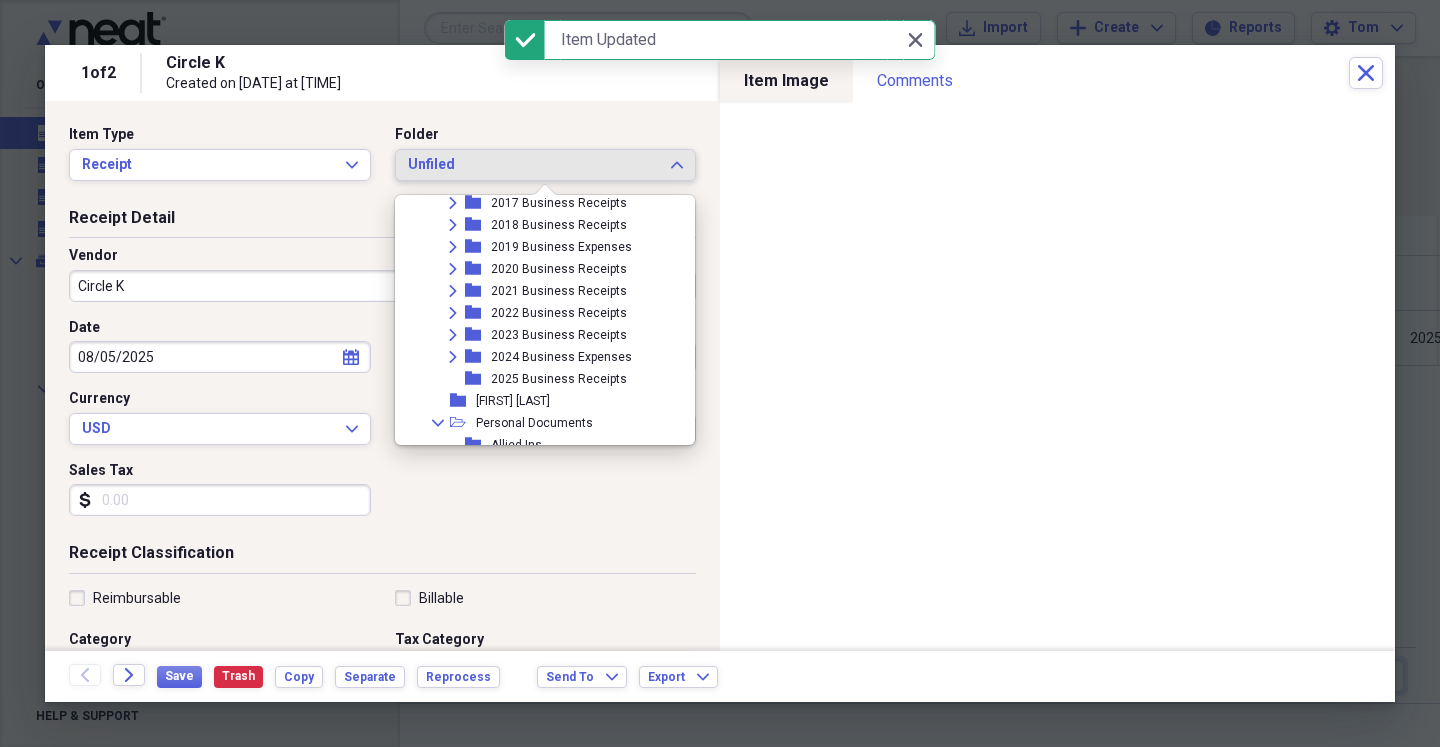 scroll, scrollTop: 578, scrollLeft: 0, axis: vertical 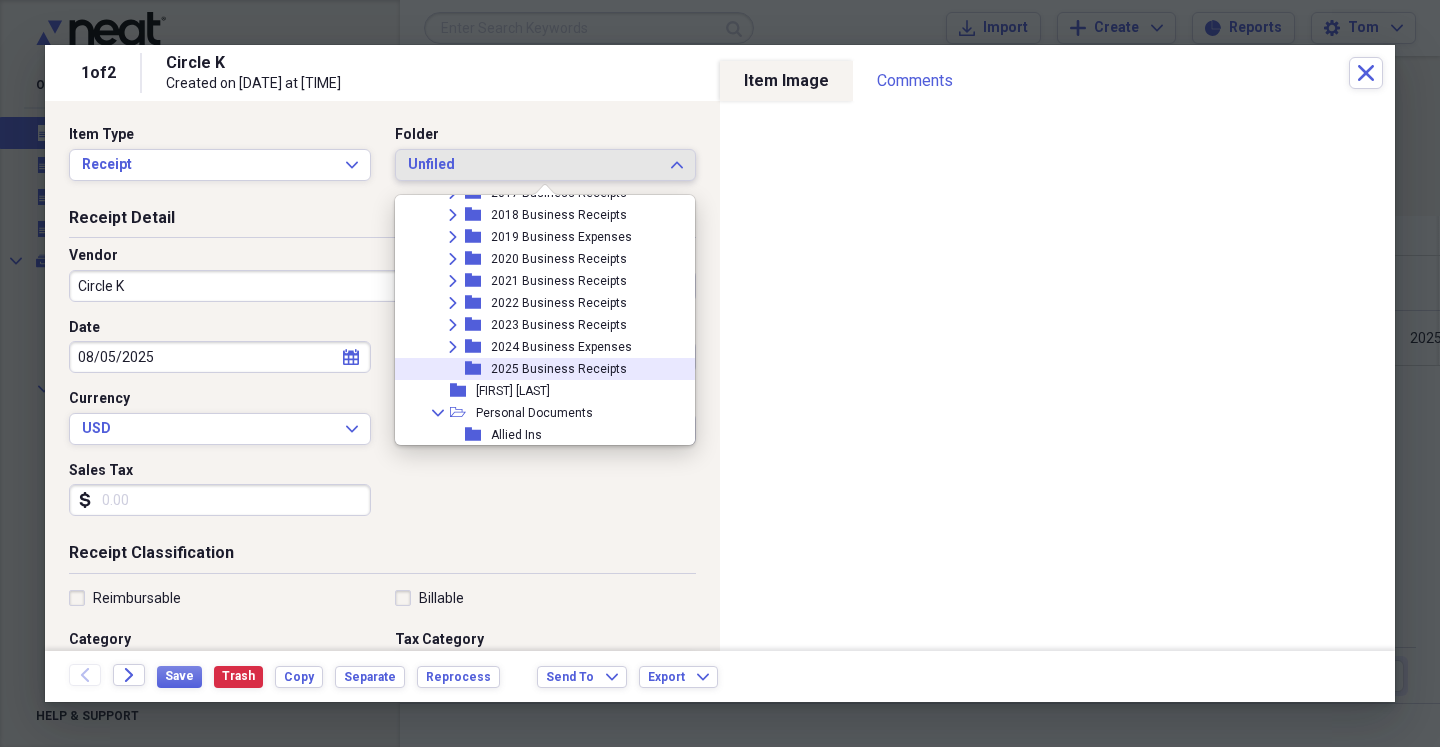 click on "folder 2025 Business Receipts" at bounding box center [537, 369] 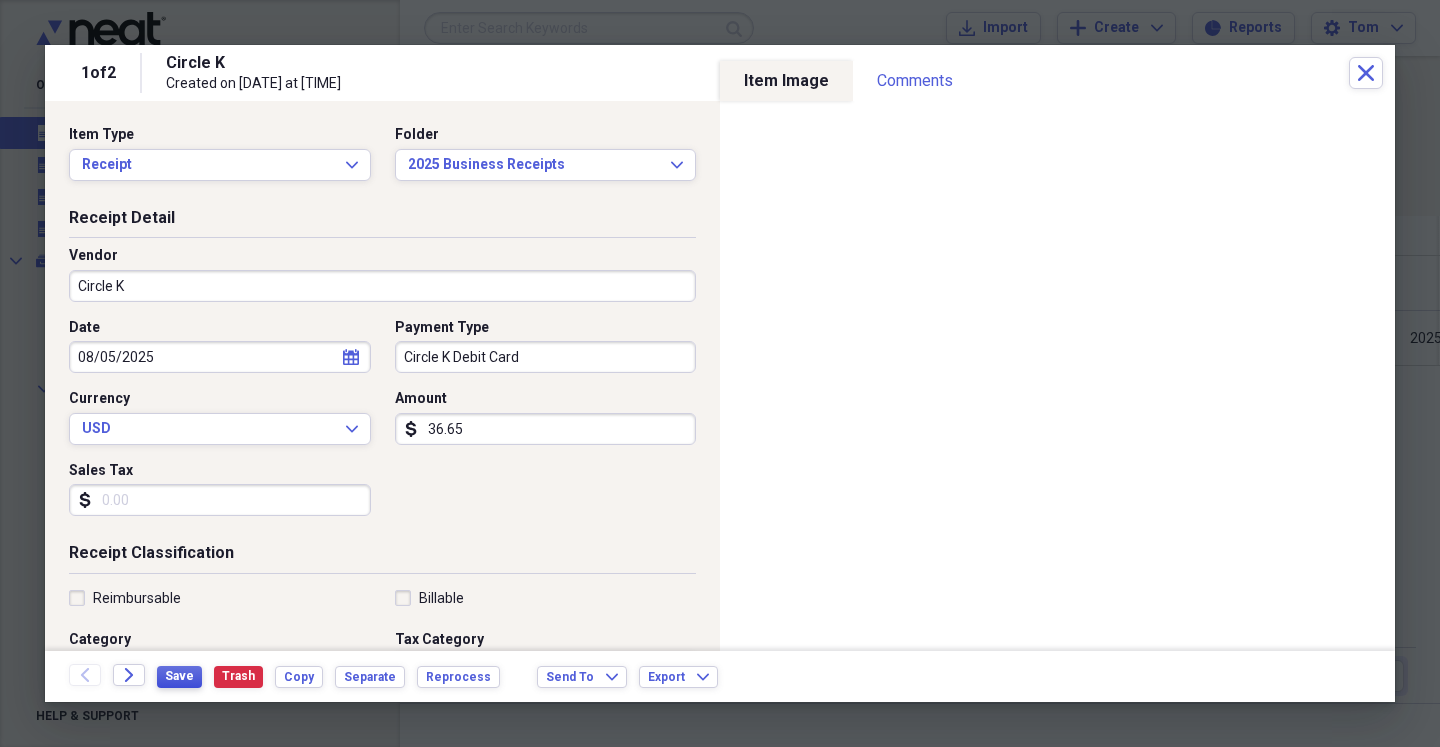 click on "Save" at bounding box center (179, 677) 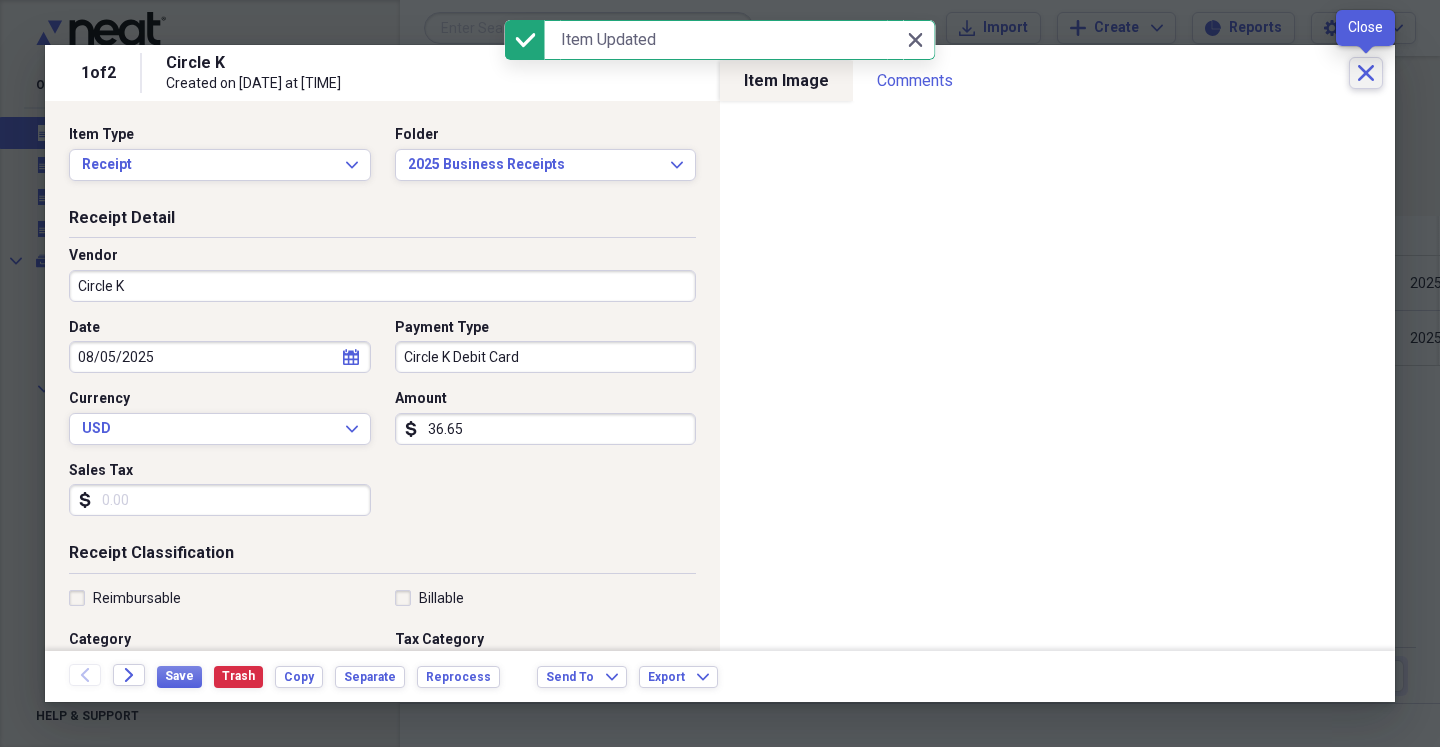 click on "Close" at bounding box center [1366, 73] 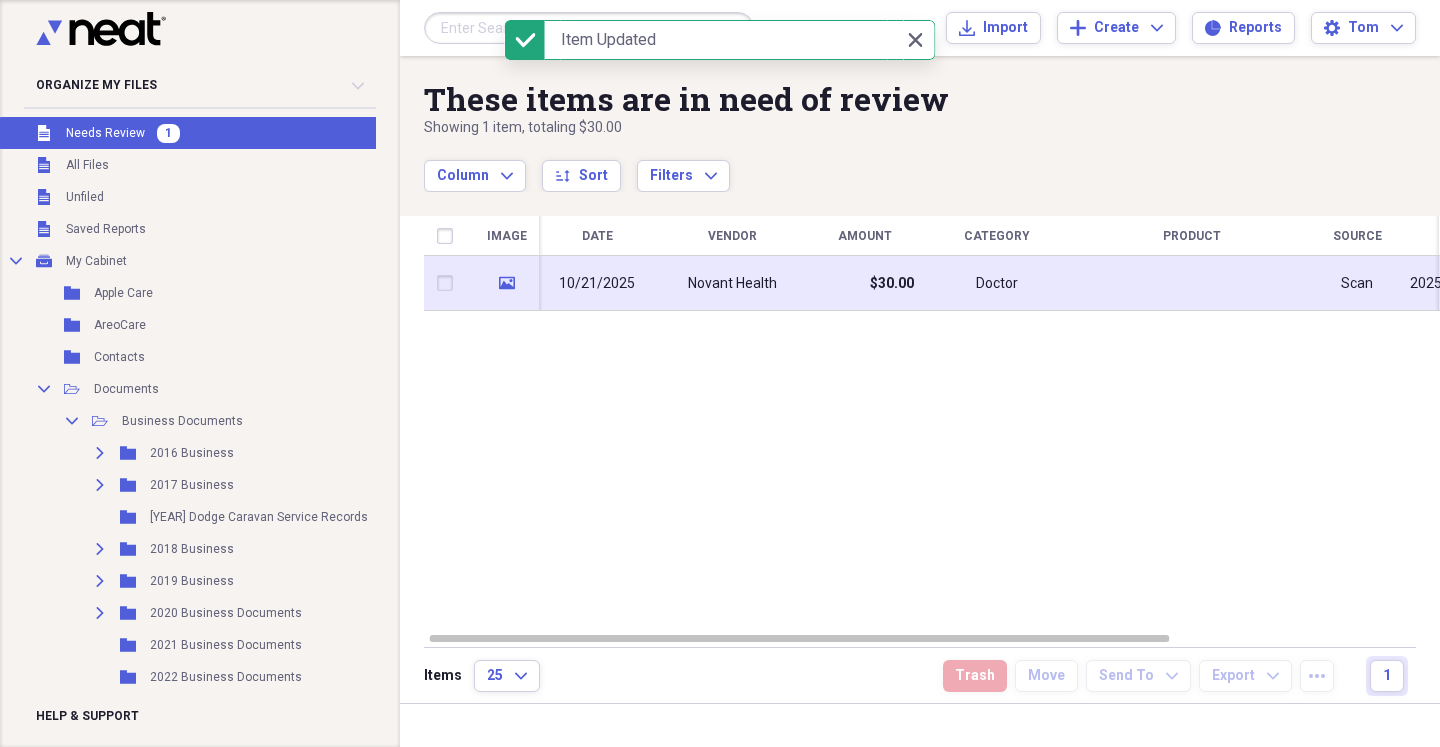 click on "$30.00" at bounding box center (892, 284) 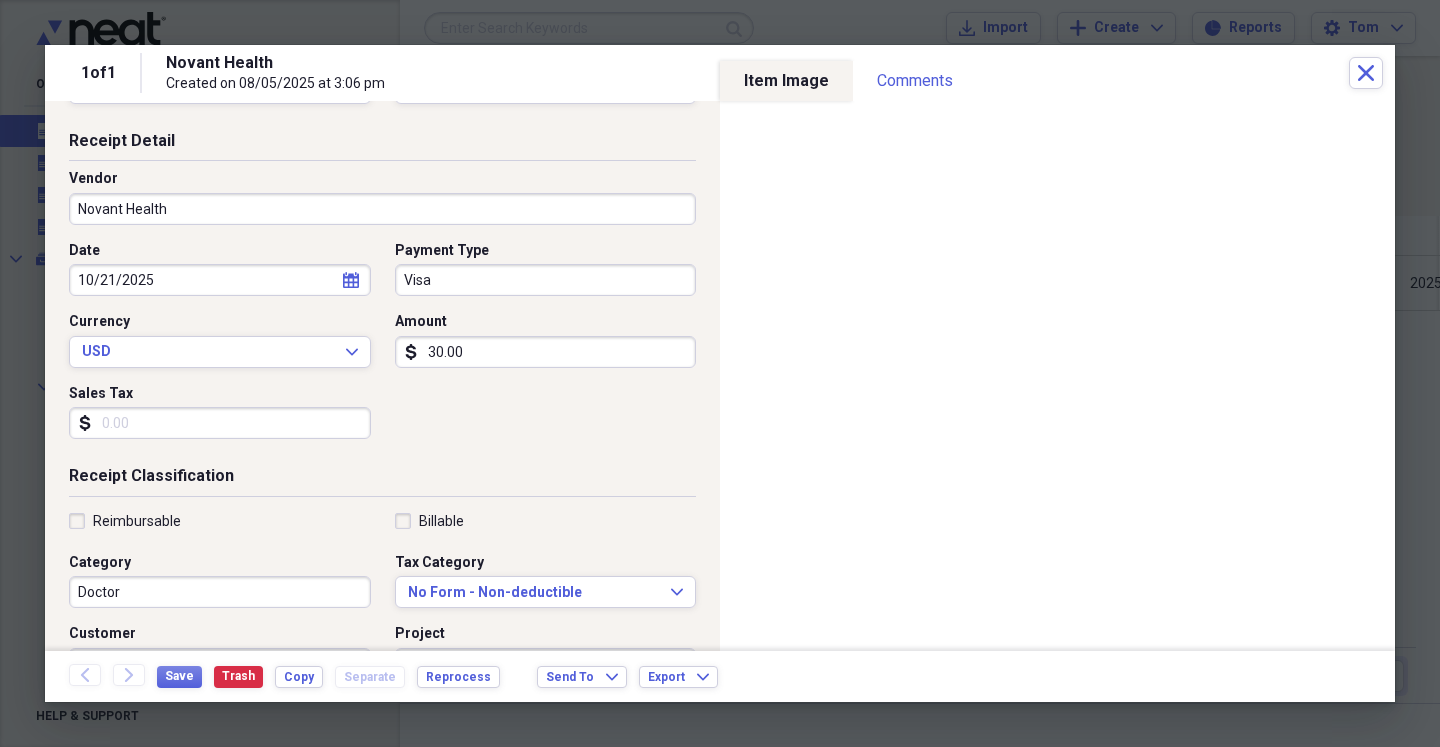 scroll, scrollTop: 0, scrollLeft: 0, axis: both 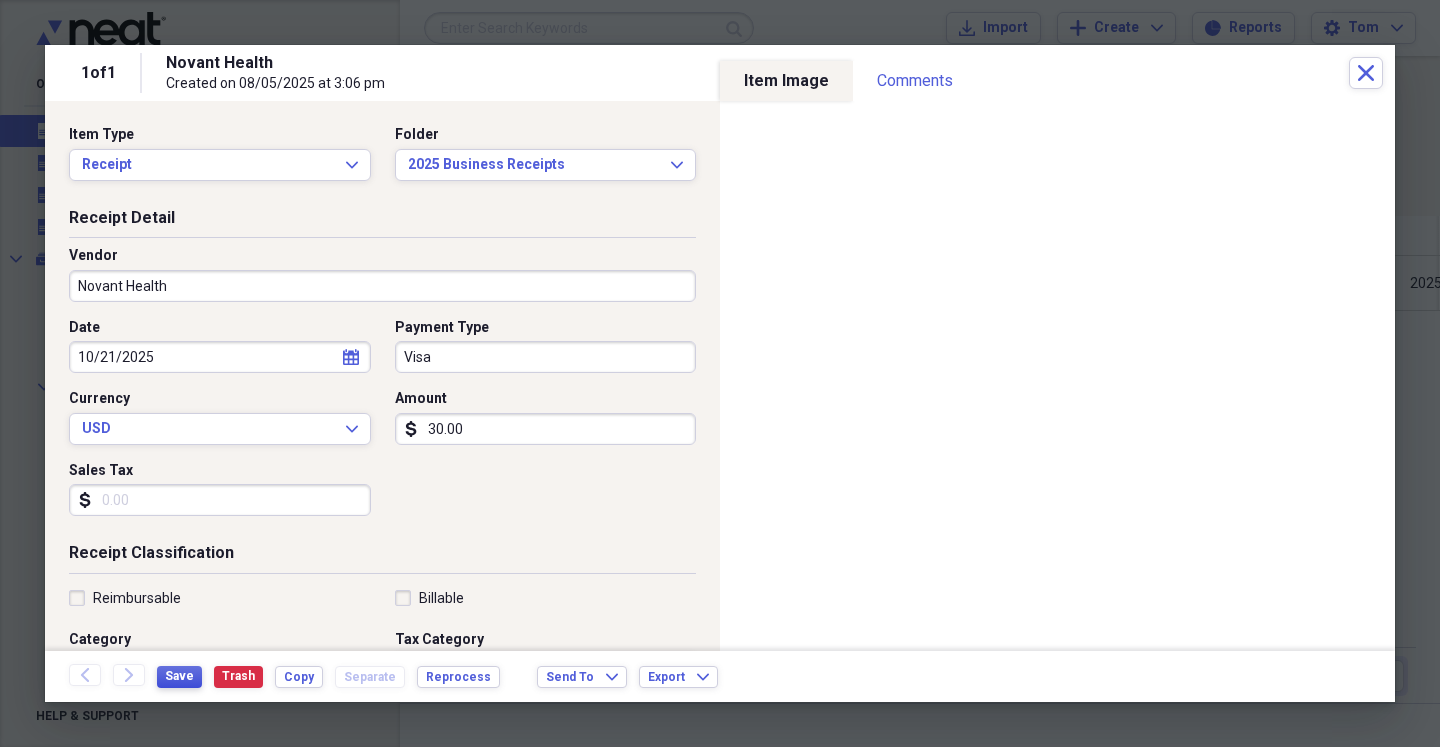 click on "Save" at bounding box center [179, 676] 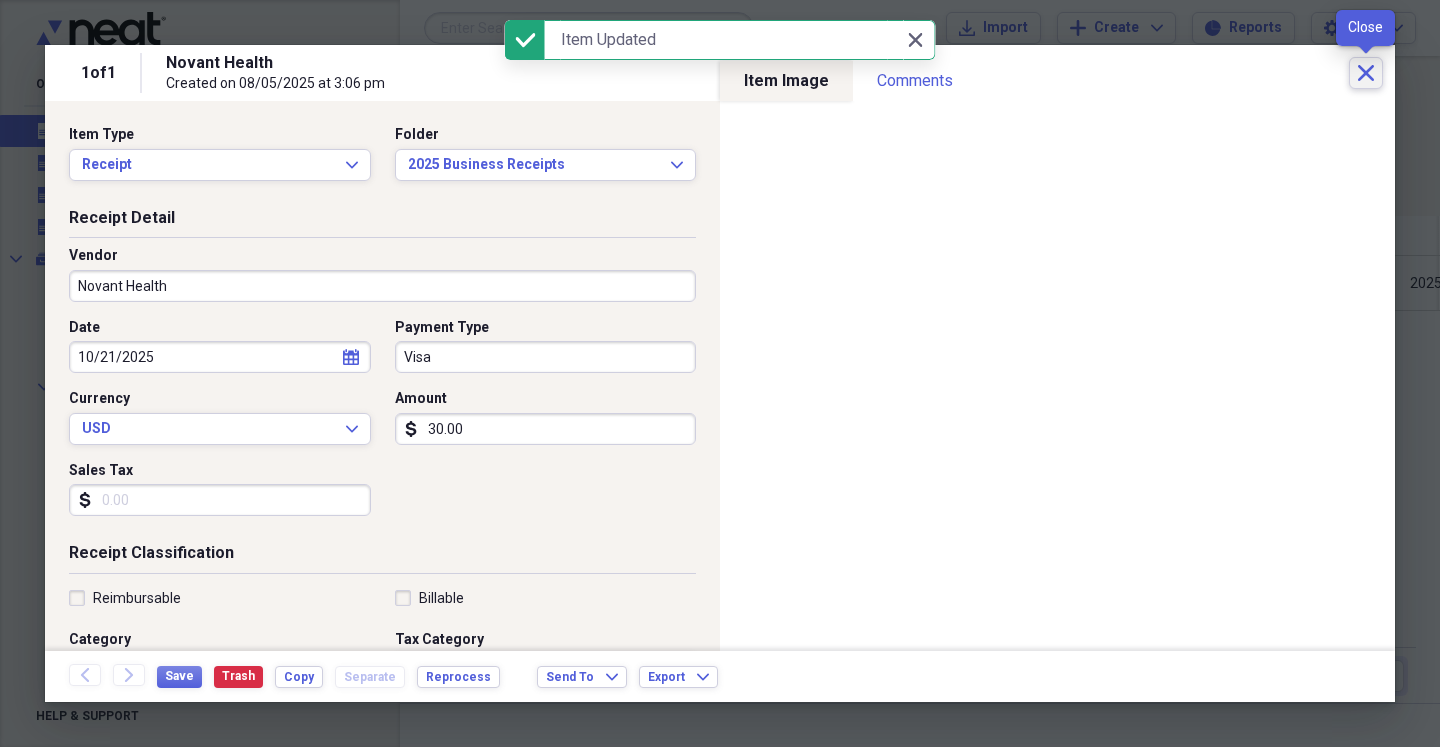 click on "Close" at bounding box center (1366, 73) 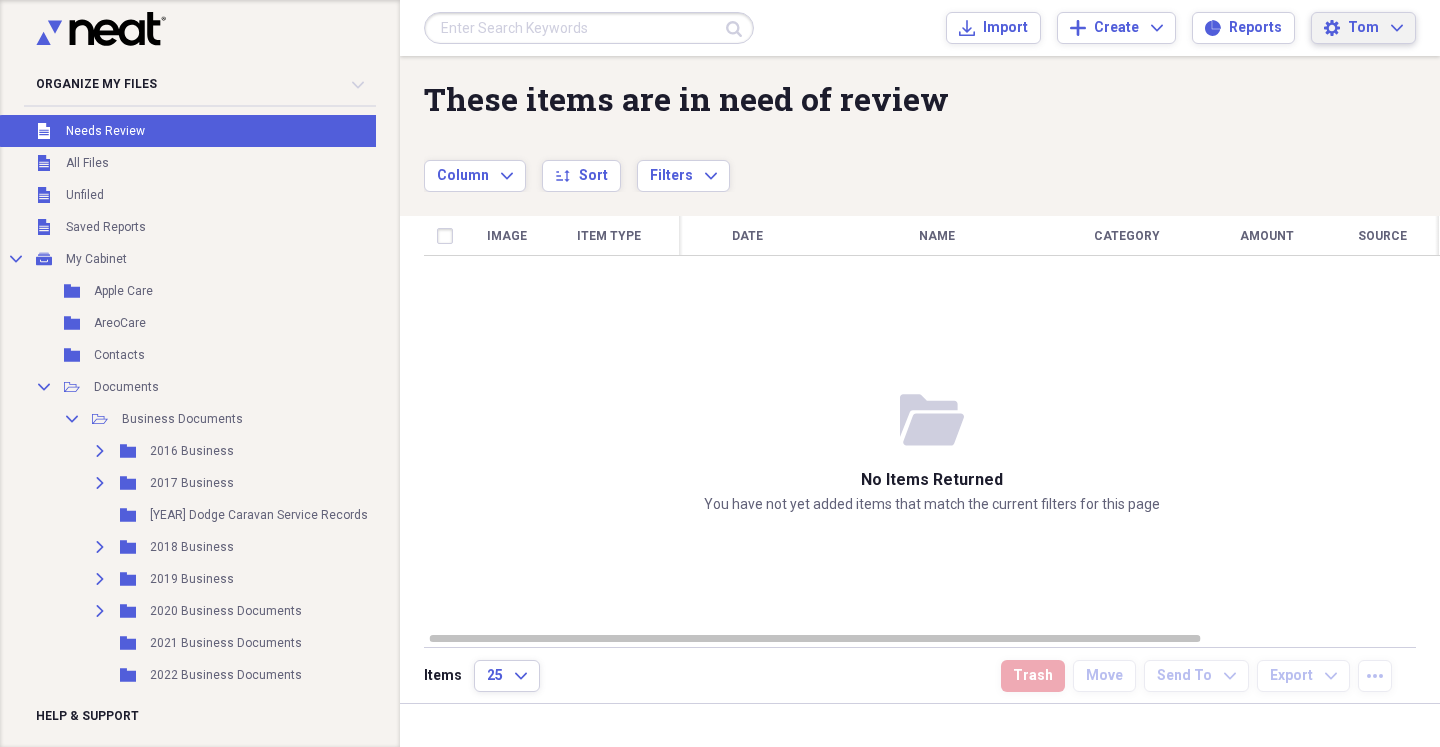 click on "Settings [NAME] Expand" at bounding box center (1363, 28) 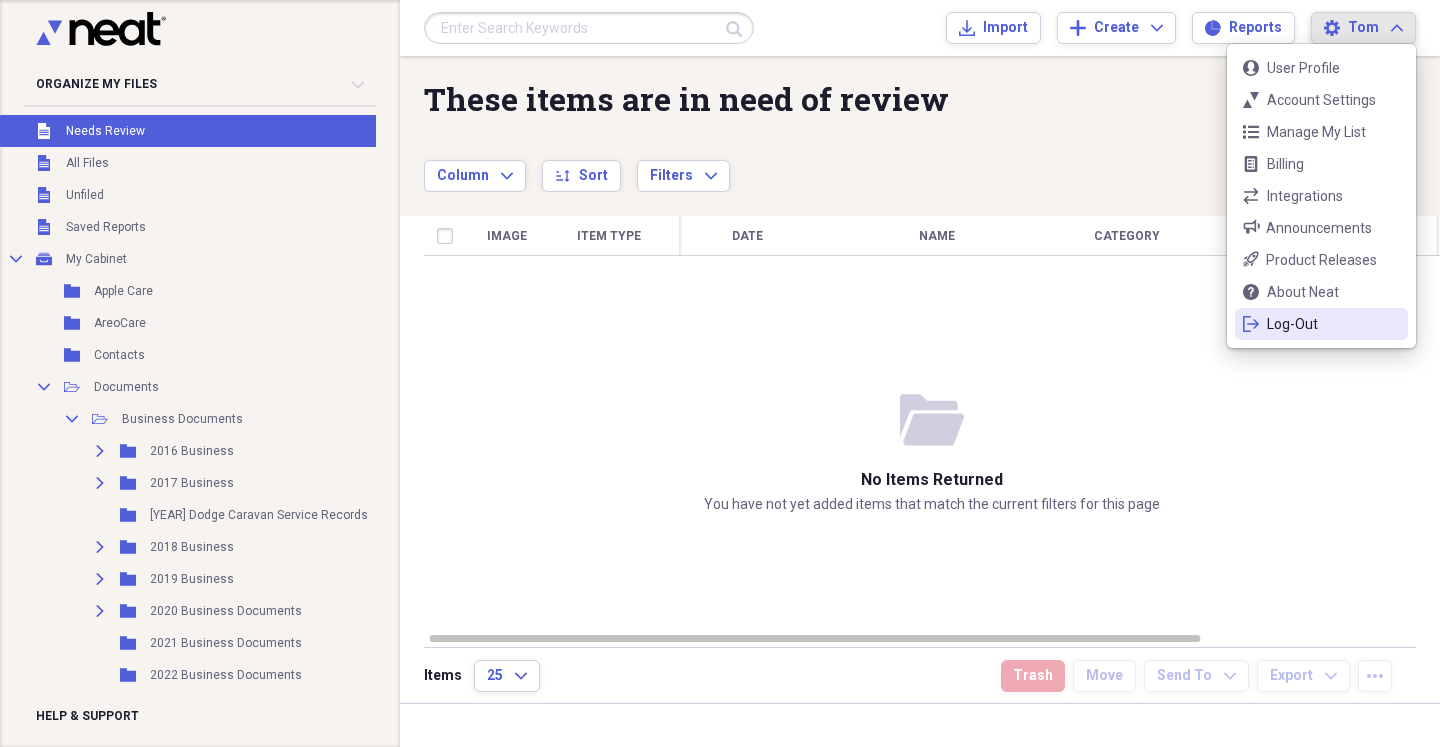 click on "logout Log-Out" at bounding box center [1321, 324] 